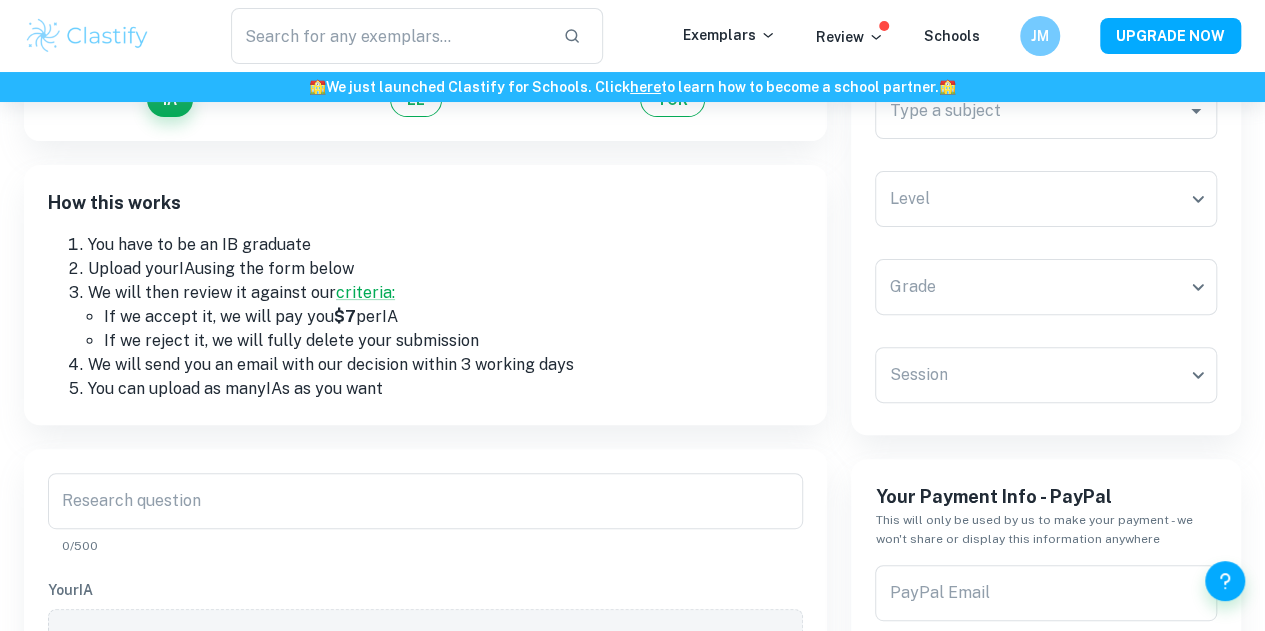 scroll, scrollTop: 0, scrollLeft: 0, axis: both 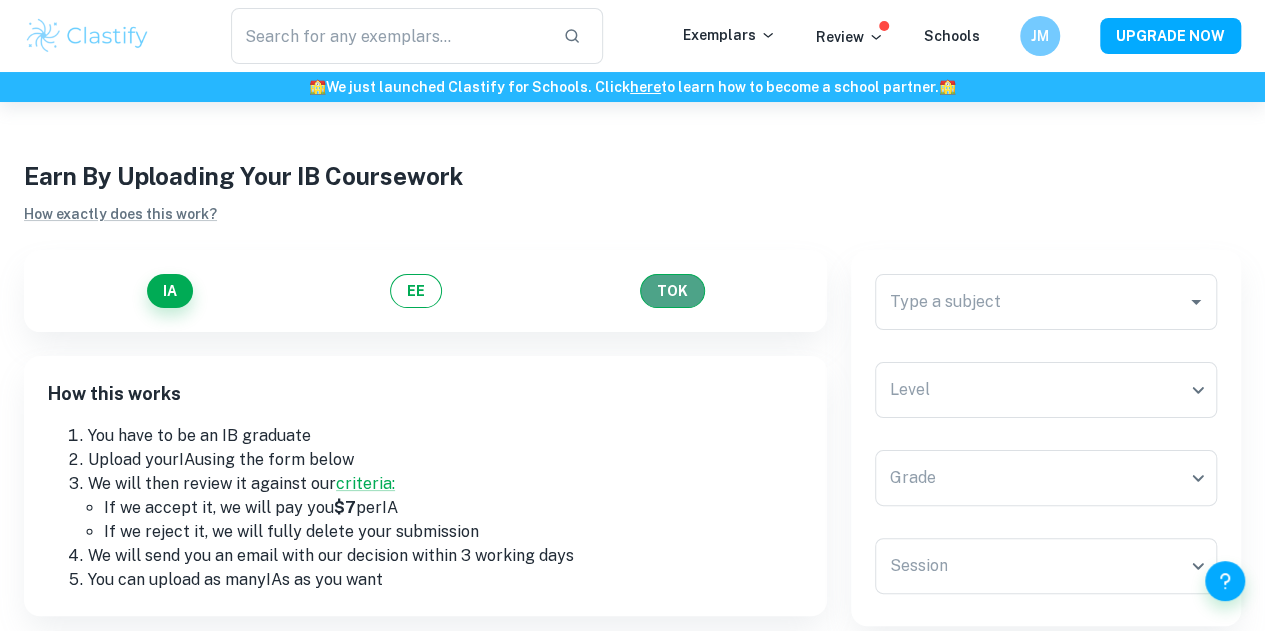 click on "TOK" at bounding box center (672, 291) 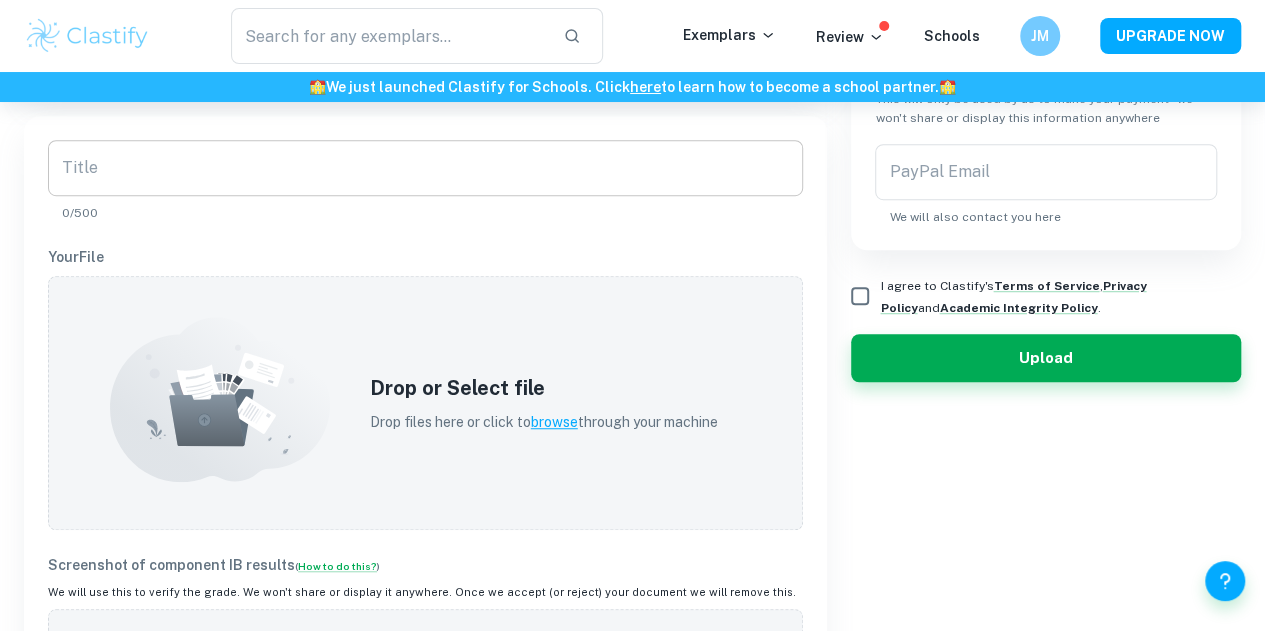 scroll, scrollTop: 525, scrollLeft: 0, axis: vertical 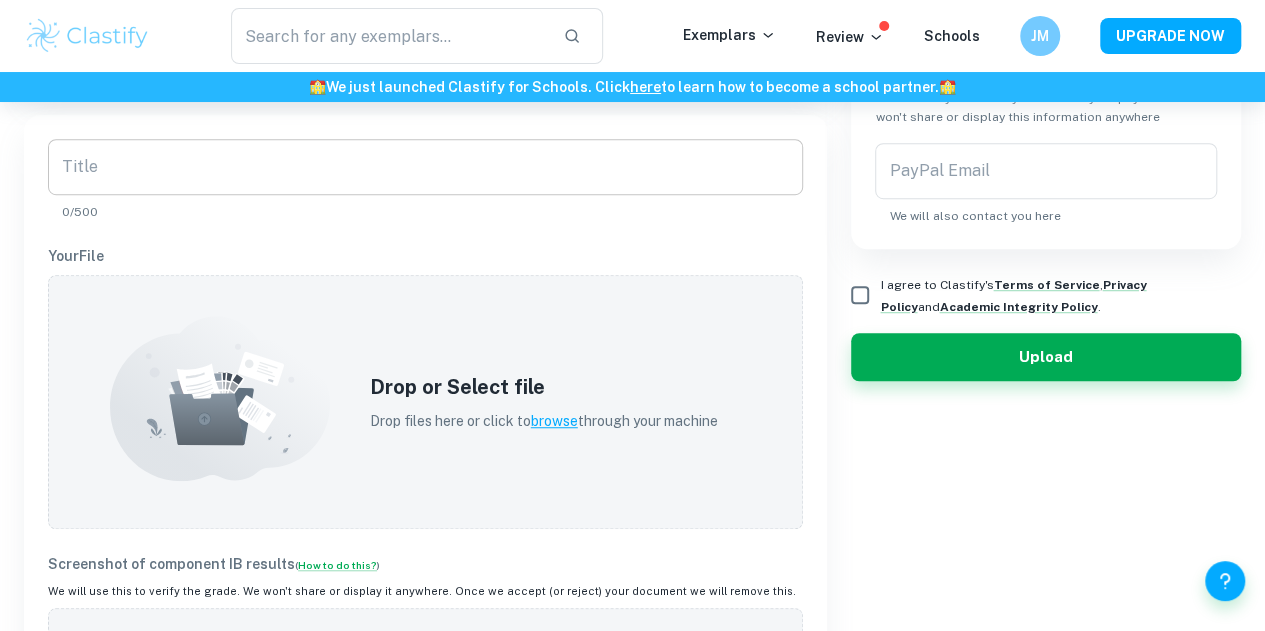 click on "Title" at bounding box center [425, 167] 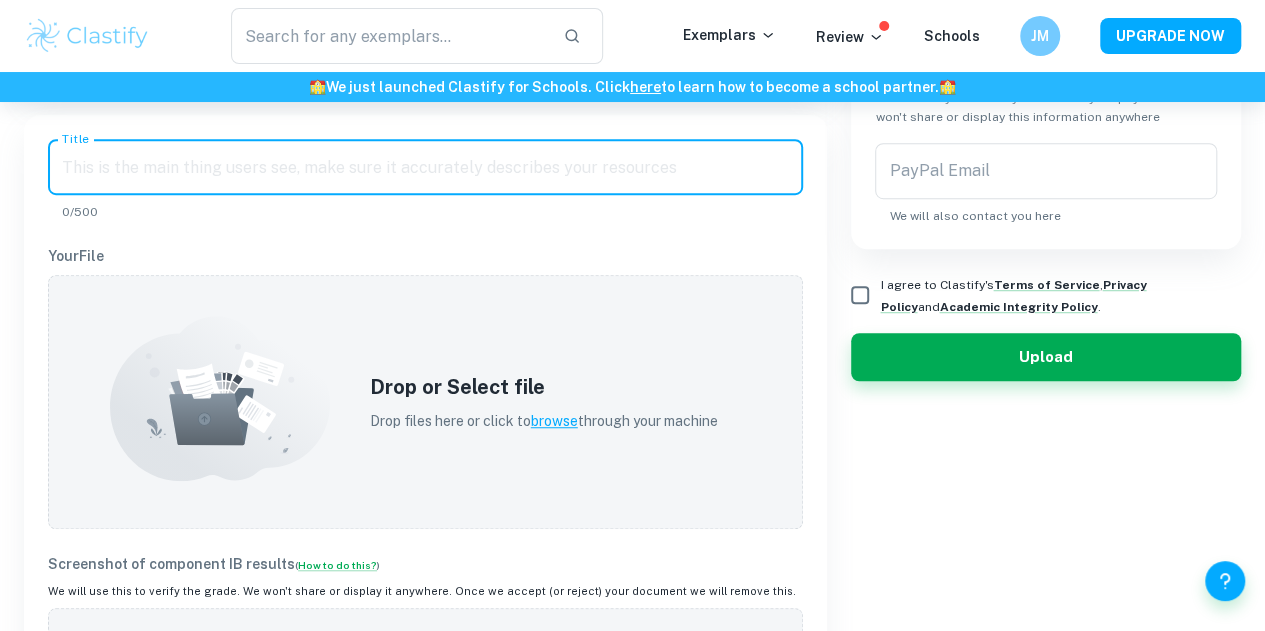 paste on "prompt#23 - “Who owns knowledge?”" 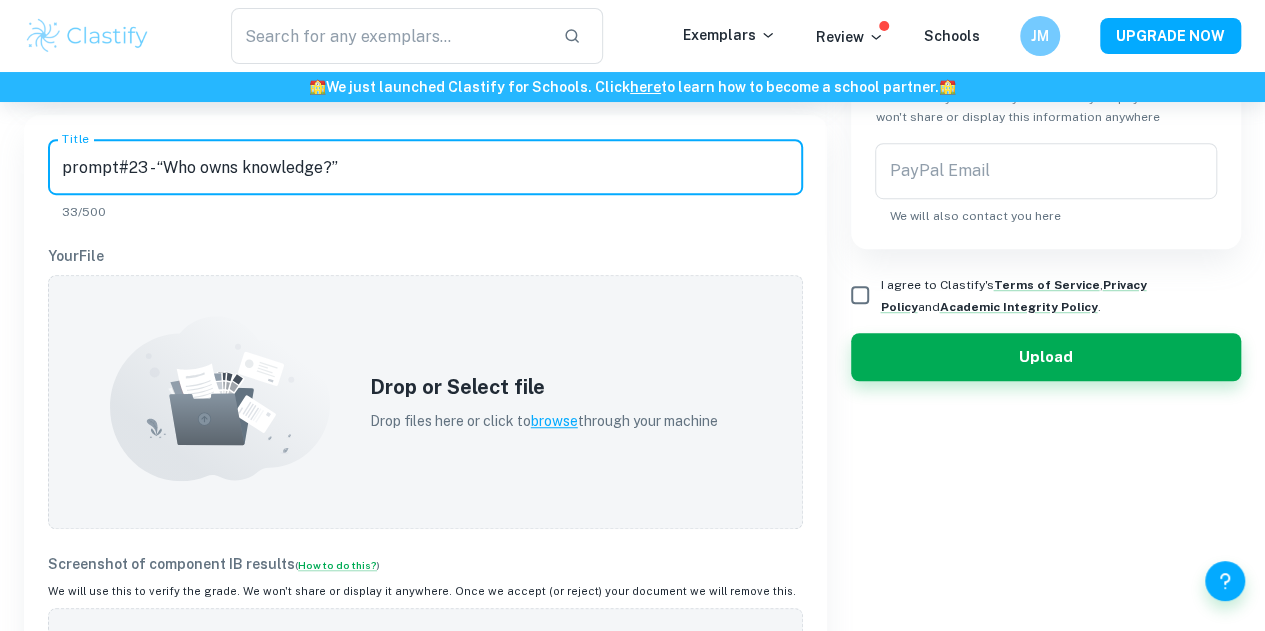 click on "prompt#23 - “Who owns knowledge?”" at bounding box center (425, 167) 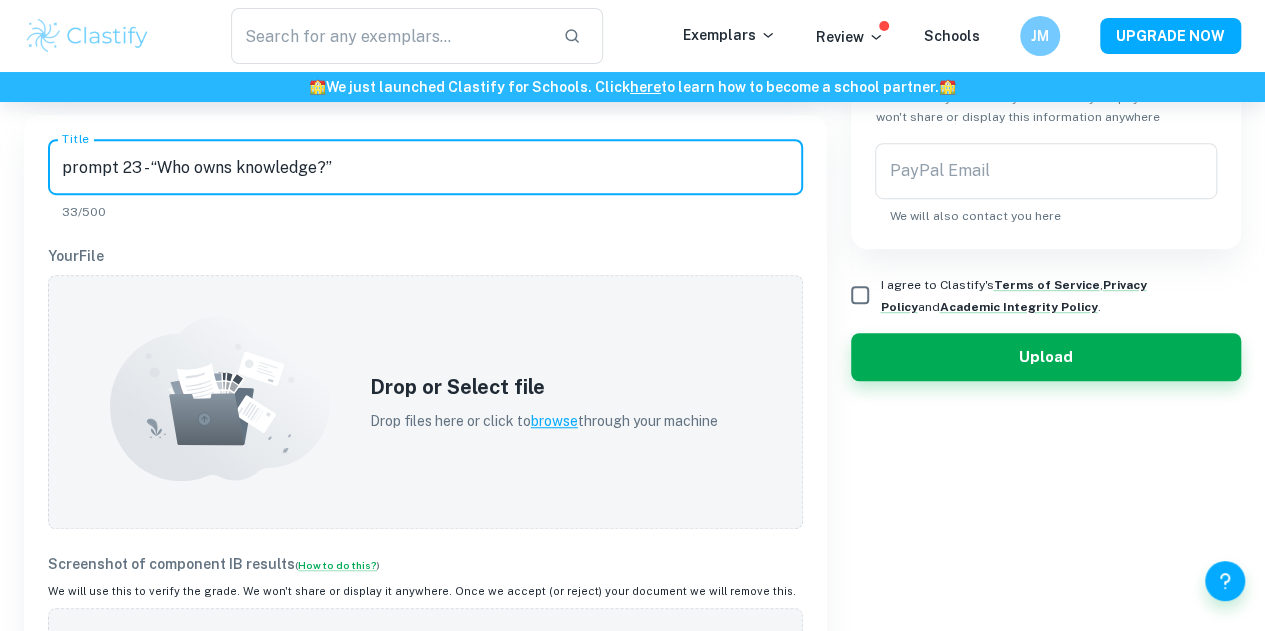 type on "prompt 23 - “Who owns knowledge?”" 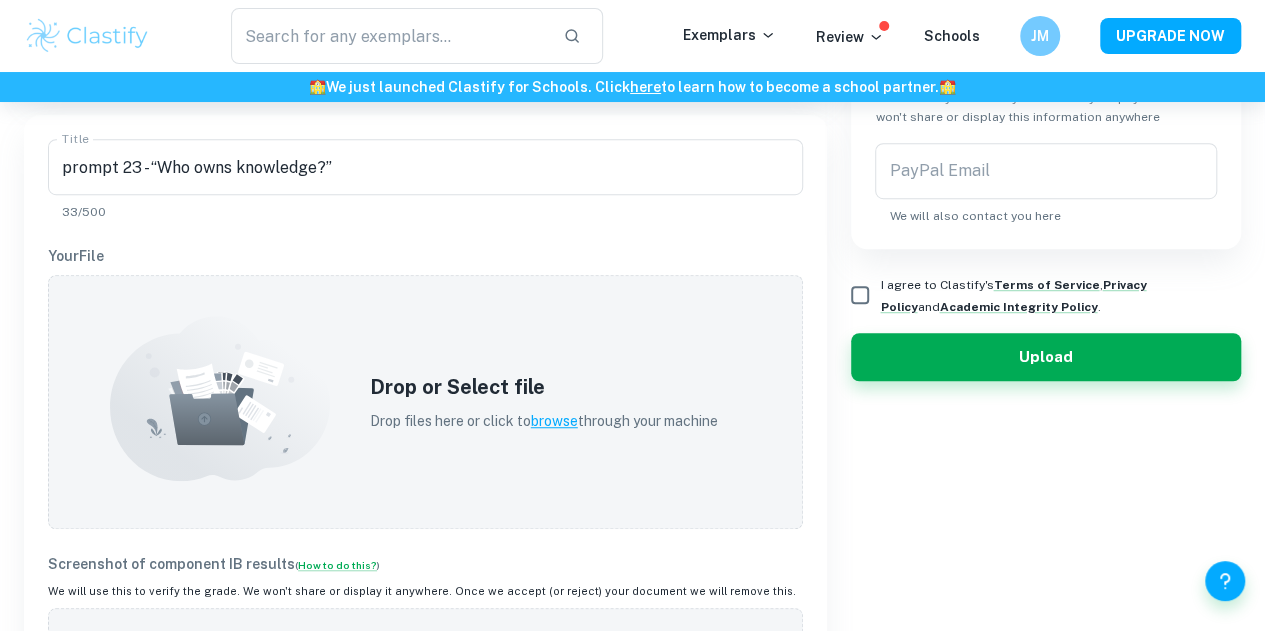 click on "Title prompt 23 - “Who owns knowledge?” Title 33/500 Your File Drop or Select file Drop files here or click to browse through your machine Screenshot of component IB results ( How to do this? ) We will use this to verify the grade. We won't share or display it anywhere. Once we accept (or reject) your document we will remove this. Drop or Select file Drop files here or click to browse through your machine" at bounding box center (425, 500) 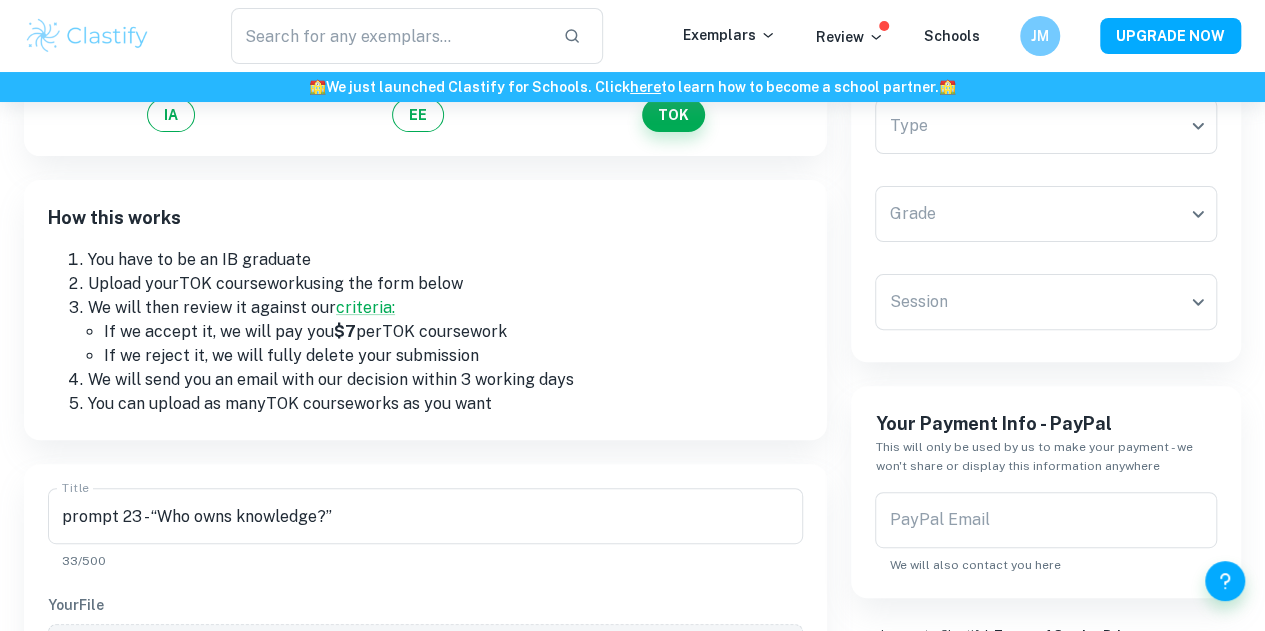 scroll, scrollTop: 0, scrollLeft: 0, axis: both 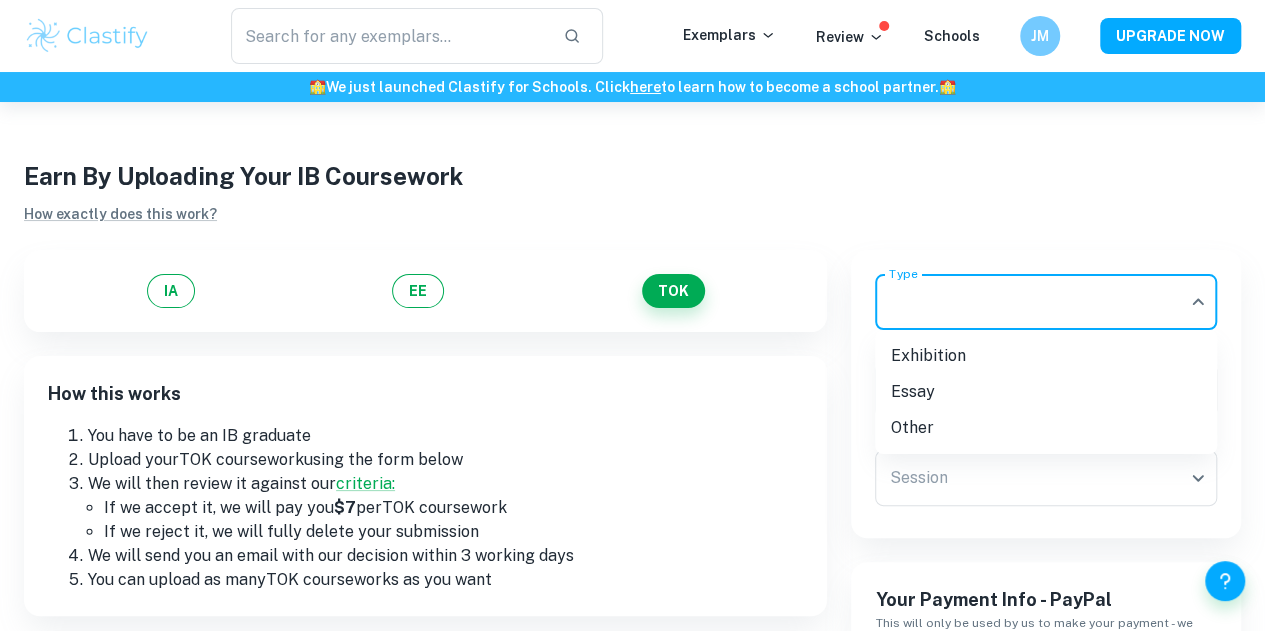 click on "We value your privacy We use cookies to enhance your browsing experience, serve personalised ads or content, and analyse our traffic. By clicking "Accept All", you consent to our use of cookies.   Cookie Policy Customise   Reject All   Accept All   Customise Consent Preferences   We use cookies to help you navigate efficiently and perform certain functions. You will find detailed information about all cookies under each consent category below. The cookies that are categorised as "Necessary" are stored on your browser as they are essential for enabling the basic functionalities of the site. ...  Show more For more information on how Google's third-party cookies operate and handle your data, see:   Google Privacy Policy Necessary Always Active Necessary cookies are required to enable the basic features of this site, such as providing secure log-in or adjusting your consent preferences. These cookies do not store any personally identifiable data. Functional Analytics Performance Advertisement Uncategorised" at bounding box center [632, 417] 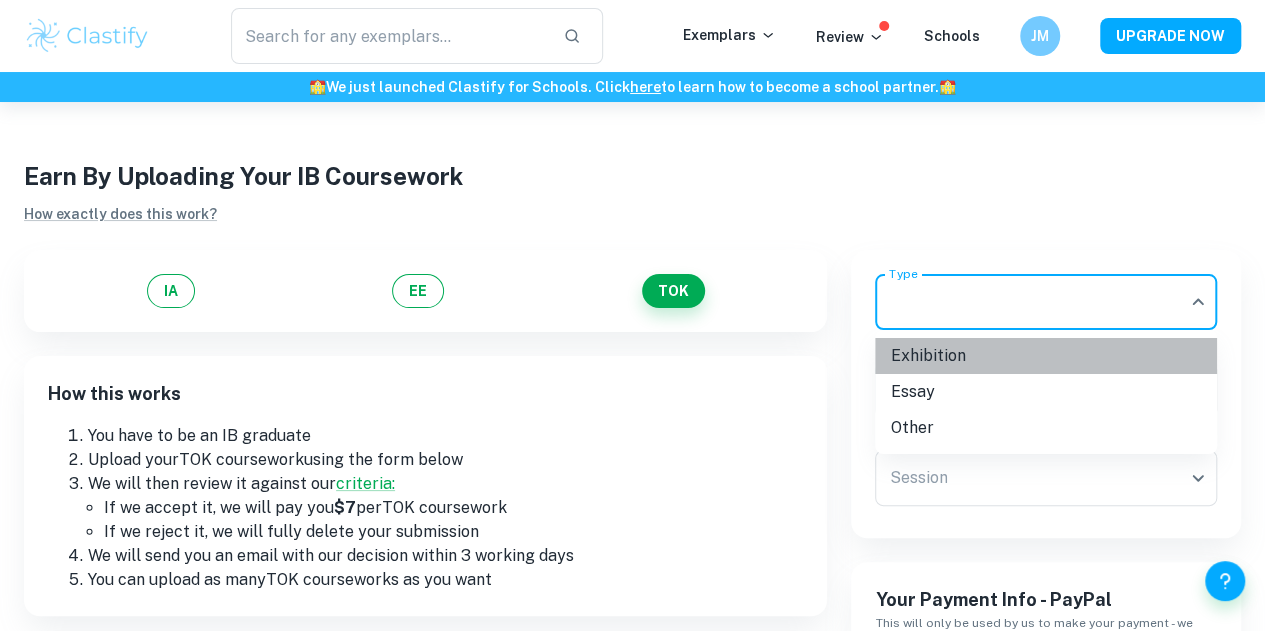 click on "Exhibition" at bounding box center [1046, 356] 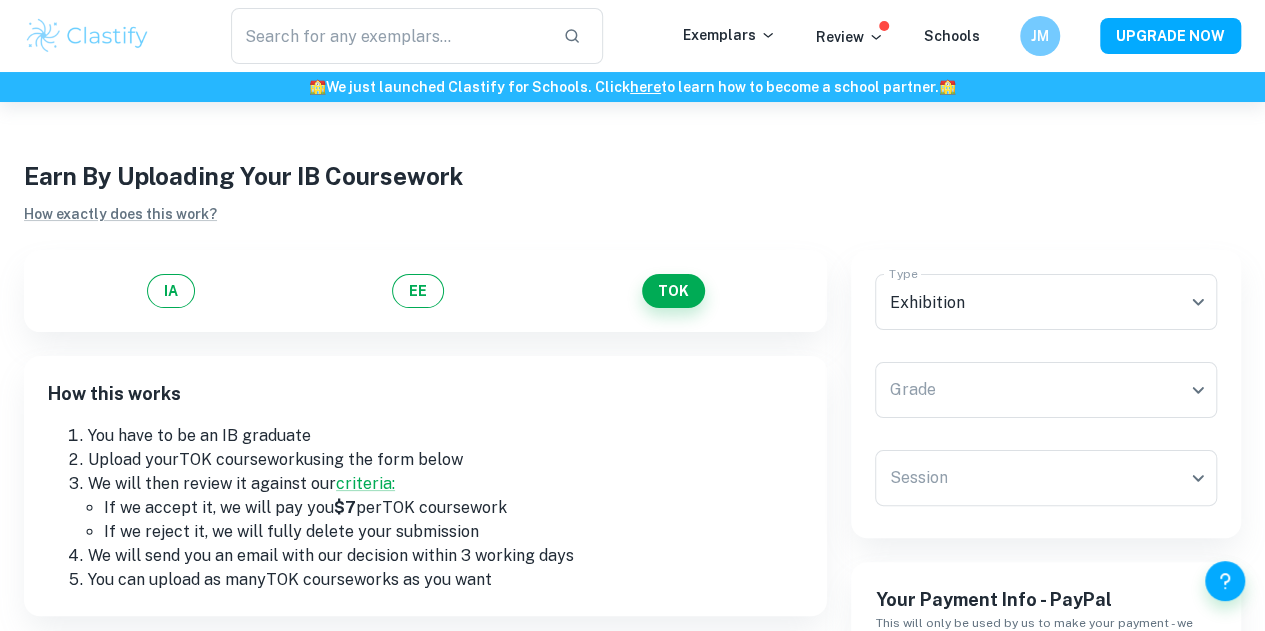 click on "How this works" at bounding box center (425, 402) 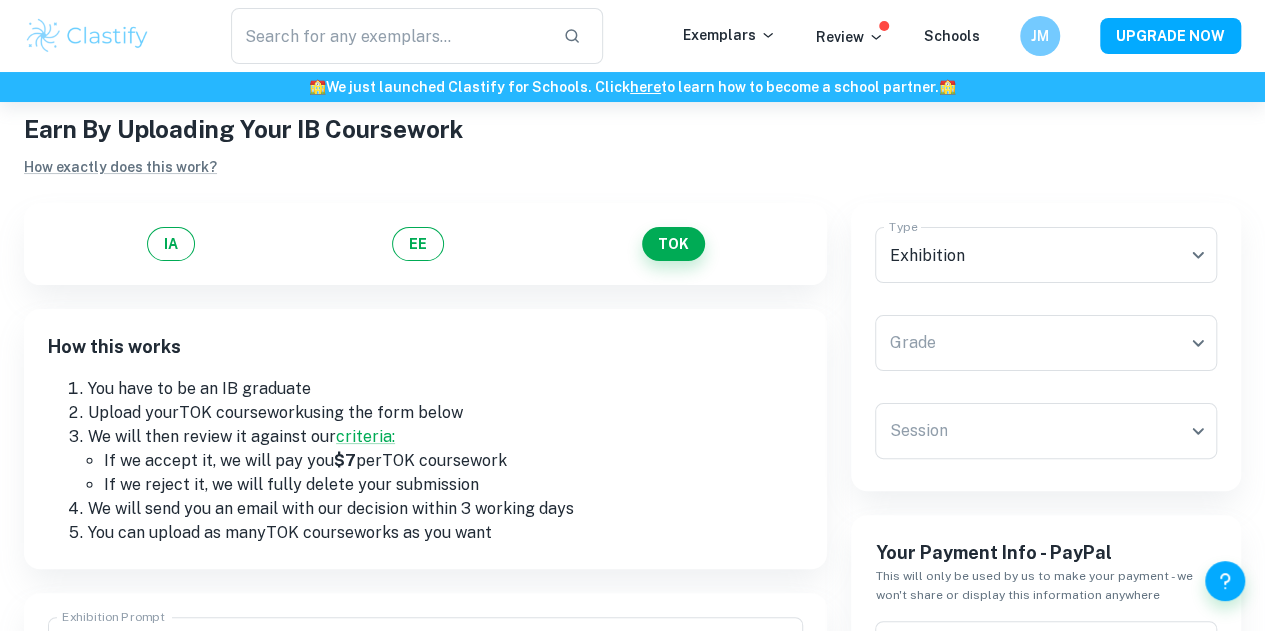 scroll, scrollTop: 75, scrollLeft: 0, axis: vertical 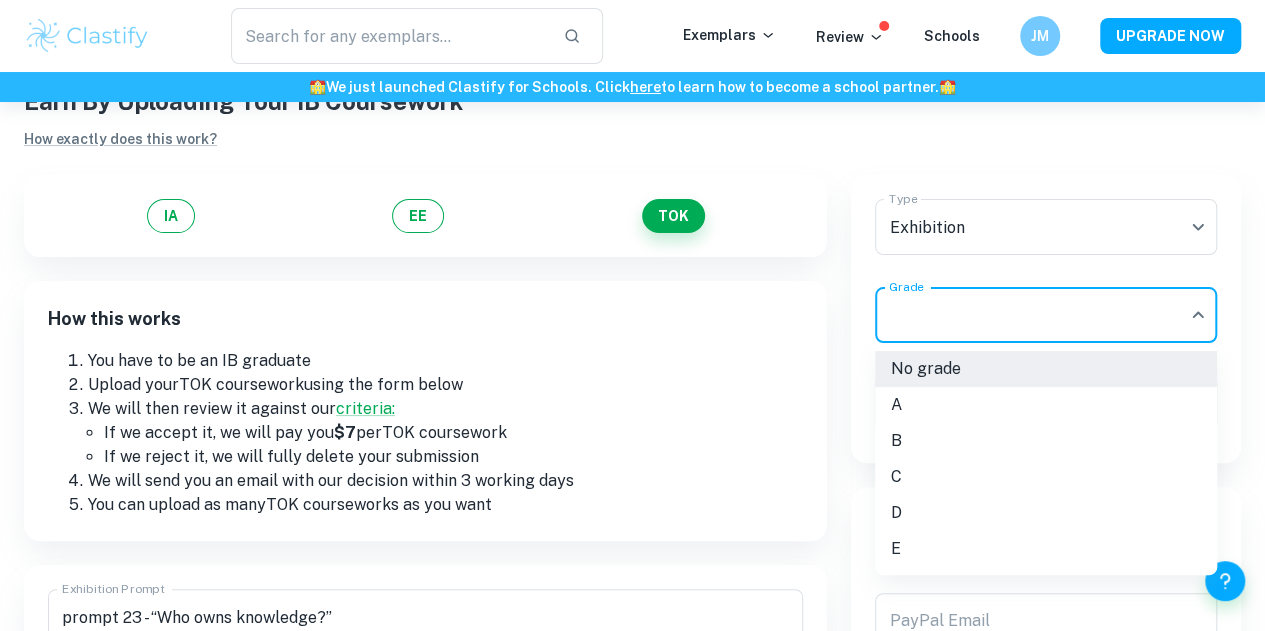 click on "We value your privacy We use cookies to enhance your browsing experience, serve personalised ads or content, and analyse our traffic. By clicking "Accept All", you consent to our use of cookies.   Cookie Policy Customise   Reject All   Accept All   Customise Consent Preferences   We use cookies to help you navigate efficiently and perform certain functions. You will find detailed information about all cookies under each consent category below. The cookies that are categorised as "Necessary" are stored on your browser as they are essential for enabling the basic functionalities of the site. ...  Show more For more information on how Google's third-party cookies operate and handle your data, see:   Google Privacy Policy Necessary Always Active Necessary cookies are required to enable the basic features of this site, such as providing secure log-in or adjusting your consent preferences. These cookies do not store any personally identifiable data. Functional Analytics Performance Advertisement Uncategorised" at bounding box center [632, 342] 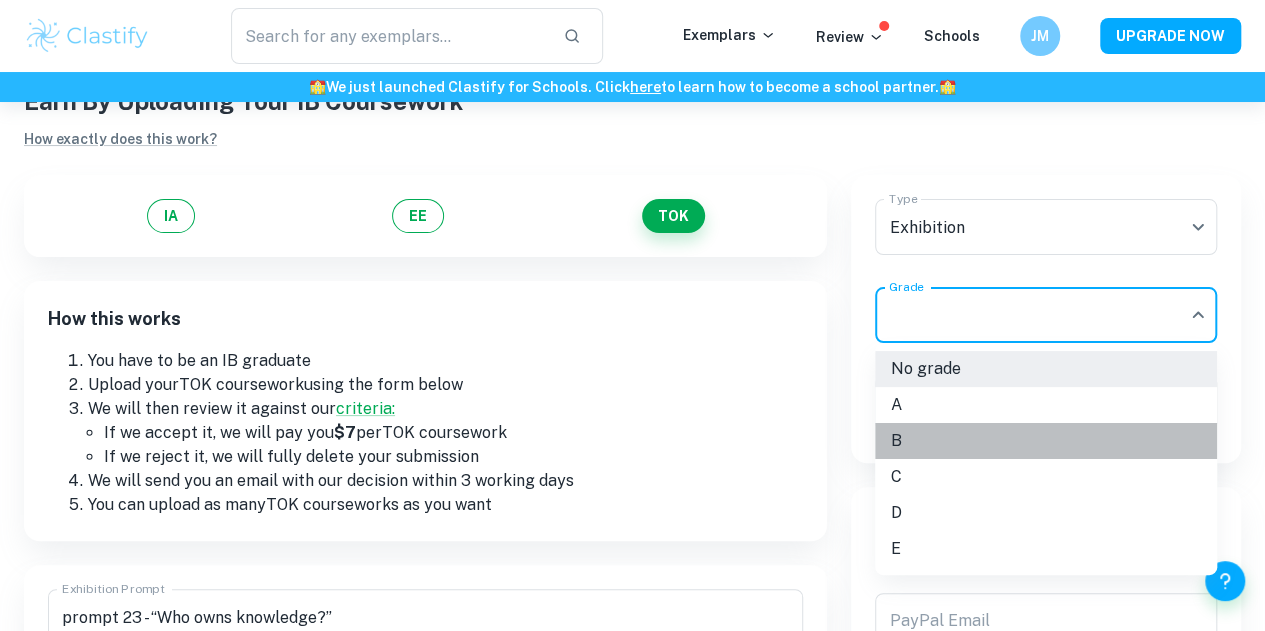 click on "B" at bounding box center (1046, 441) 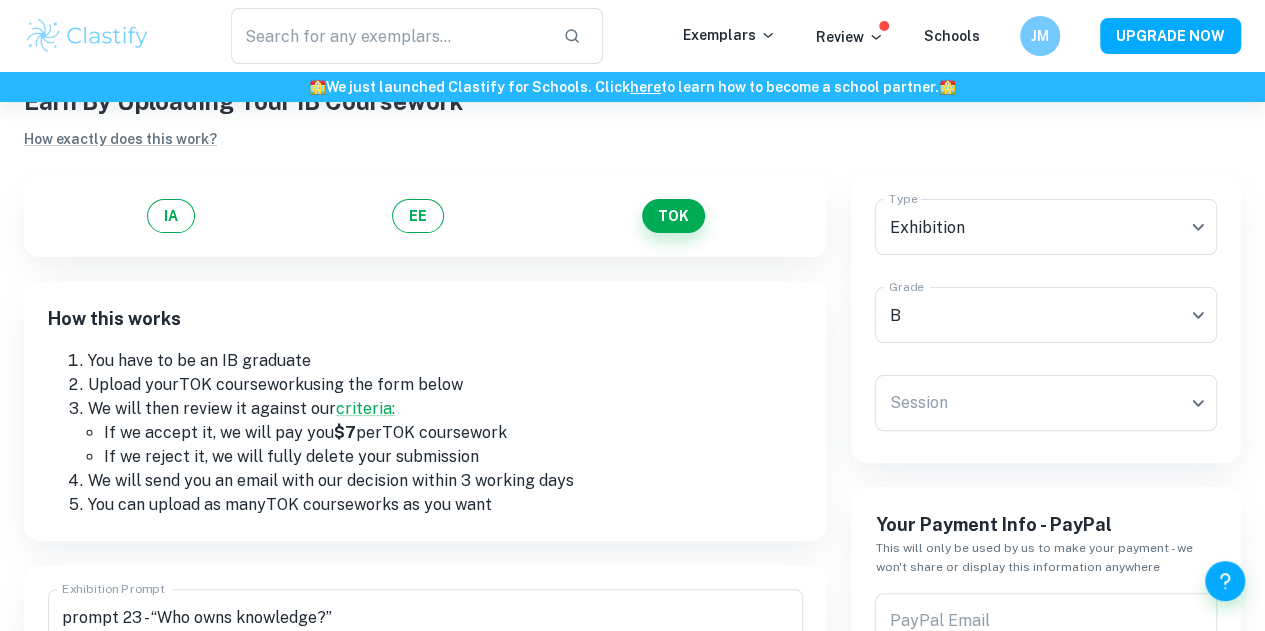 click on "If we accept it, we will pay you $7 per TOK coursework" at bounding box center [453, 433] 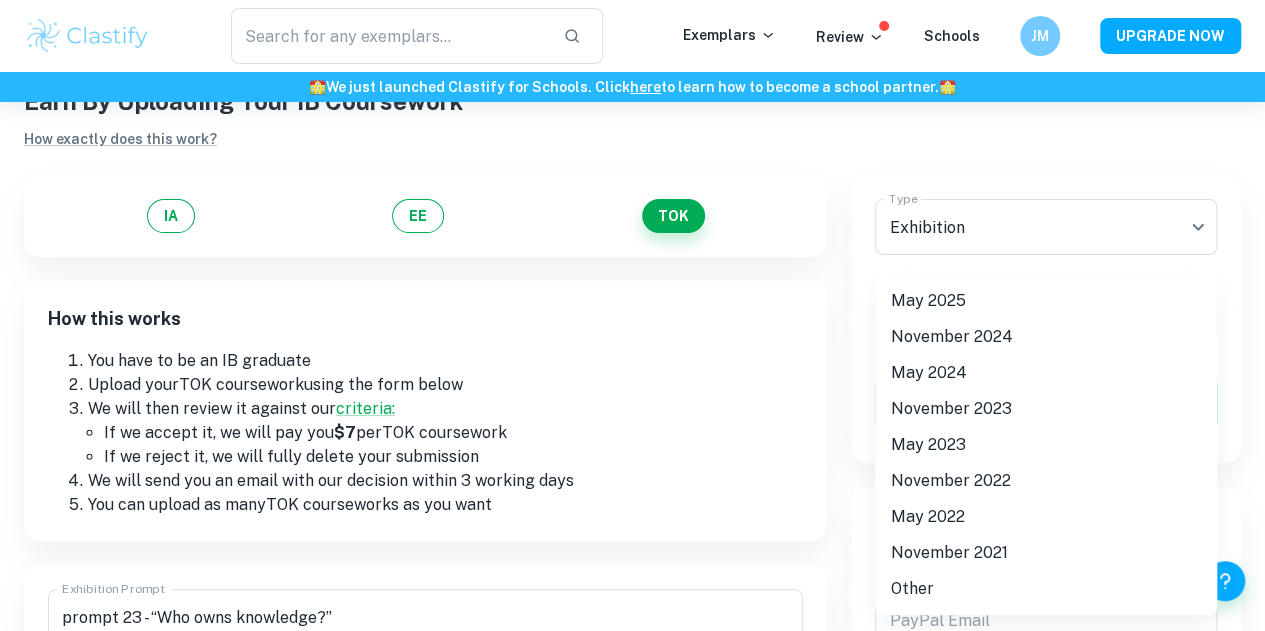 click on "We value your privacy We use cookies to enhance your browsing experience, serve personalised ads or content, and analyse our traffic. By clicking "Accept All", you consent to our use of cookies.   Cookie Policy Customise   Reject All   Accept All   Customise Consent Preferences   We use cookies to help you navigate efficiently and perform certain functions. You will find detailed information about all cookies under each consent category below. The cookies that are categorised as "Necessary" are stored on your browser as they are essential for enabling the basic functionalities of the site. ...  Show more For more information on how Google's third-party cookies operate and handle your data, see:   Google Privacy Policy Necessary Always Active Necessary cookies are required to enable the basic features of this site, such as providing secure log-in or adjusting your consent preferences. These cookies do not store any personally identifiable data. Functional Analytics Performance Advertisement Uncategorised" at bounding box center [632, 342] 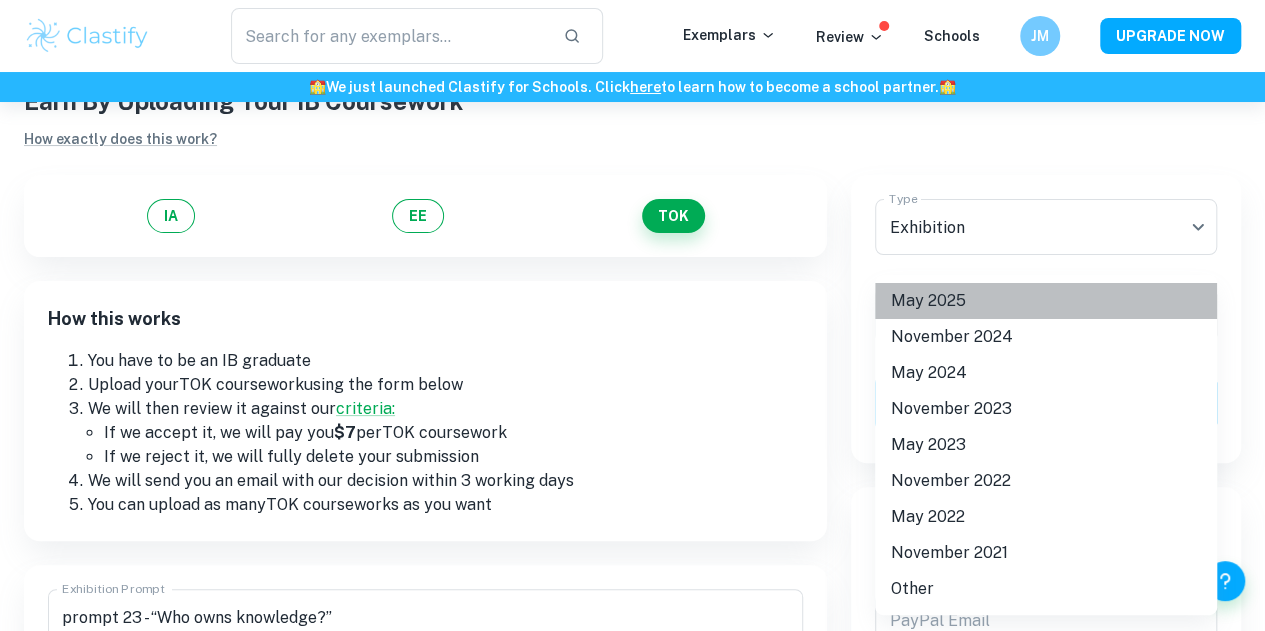 click on "May 2025" at bounding box center (1046, 301) 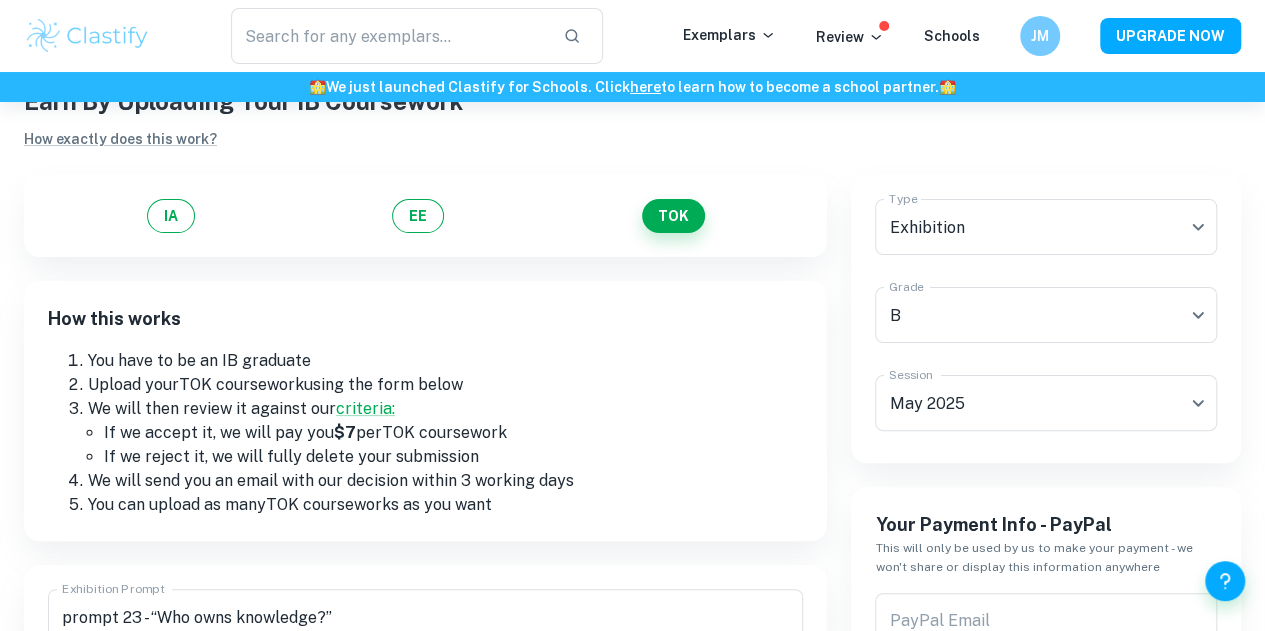 click on "We will then review it against our  criteria:" at bounding box center (445, 409) 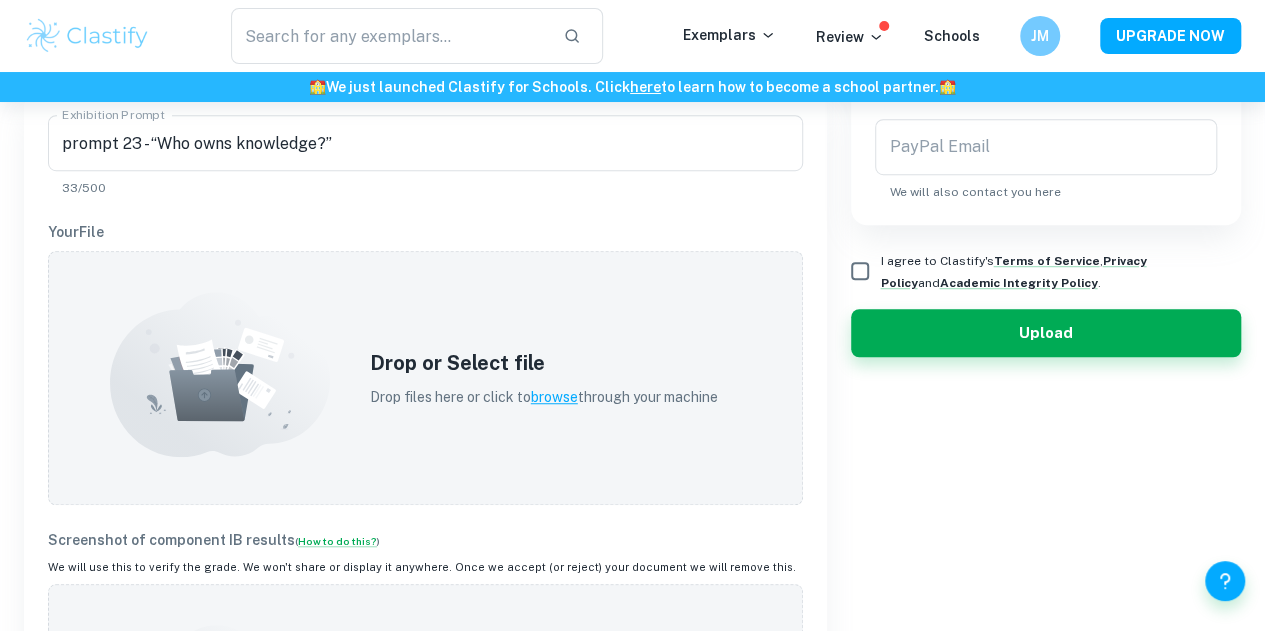 scroll, scrollTop: 544, scrollLeft: 0, axis: vertical 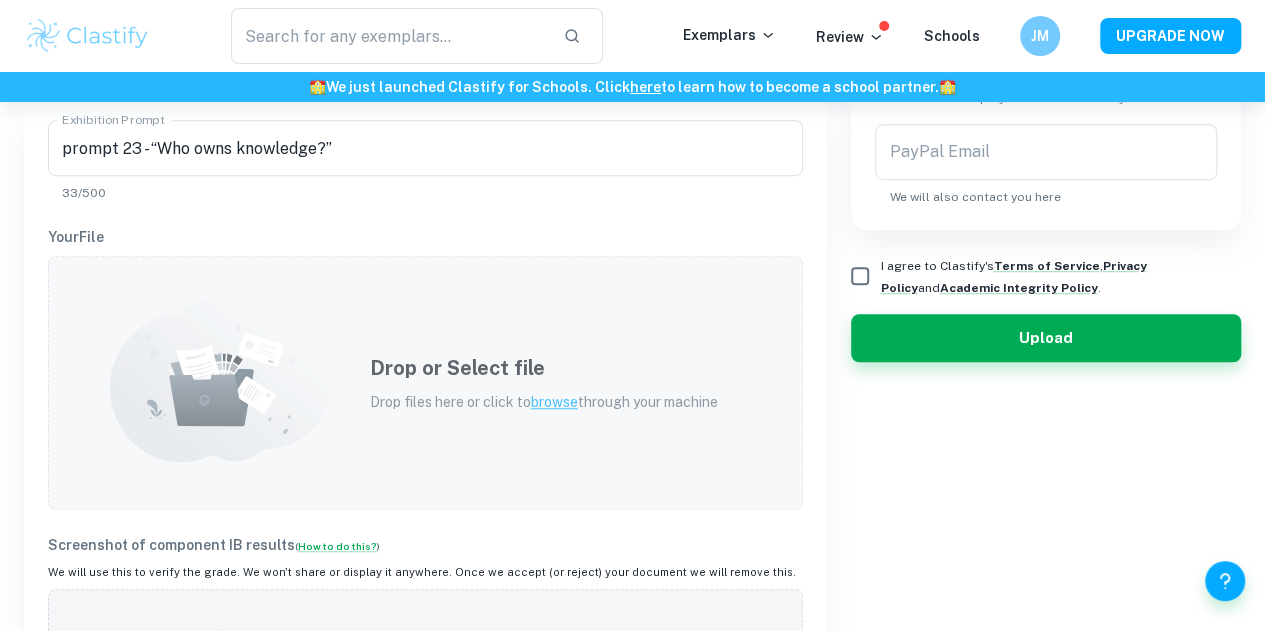 click on "Drop files here or click to  browse  through your machine" at bounding box center [544, 402] 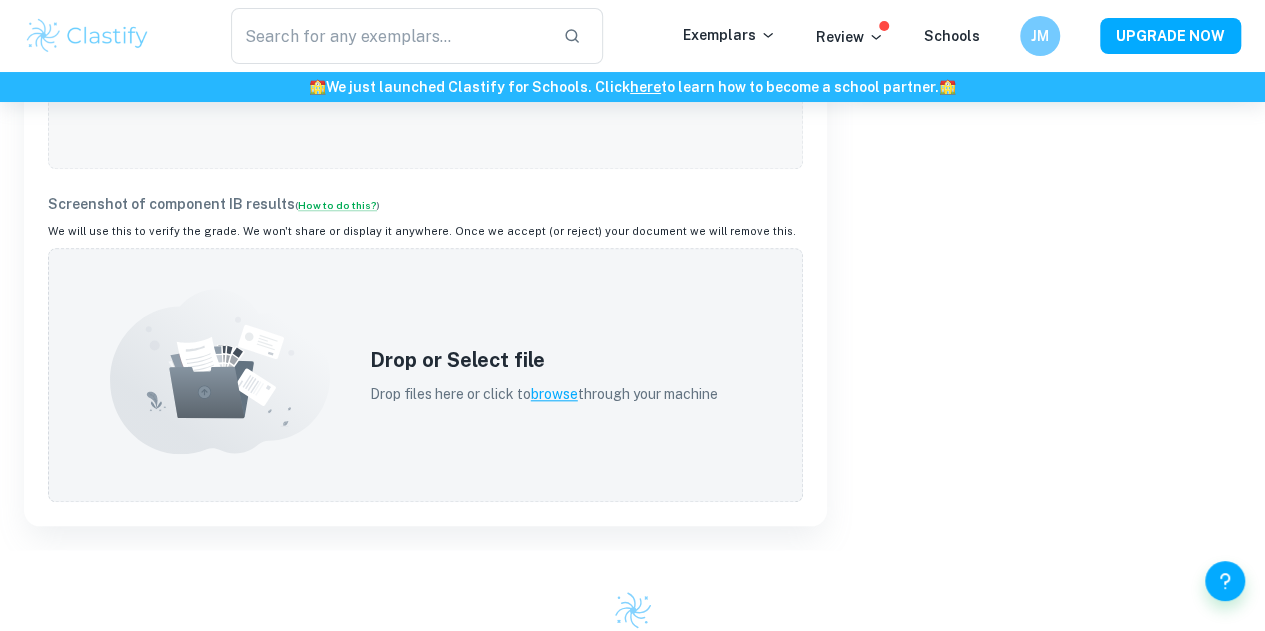 scroll, scrollTop: 826, scrollLeft: 0, axis: vertical 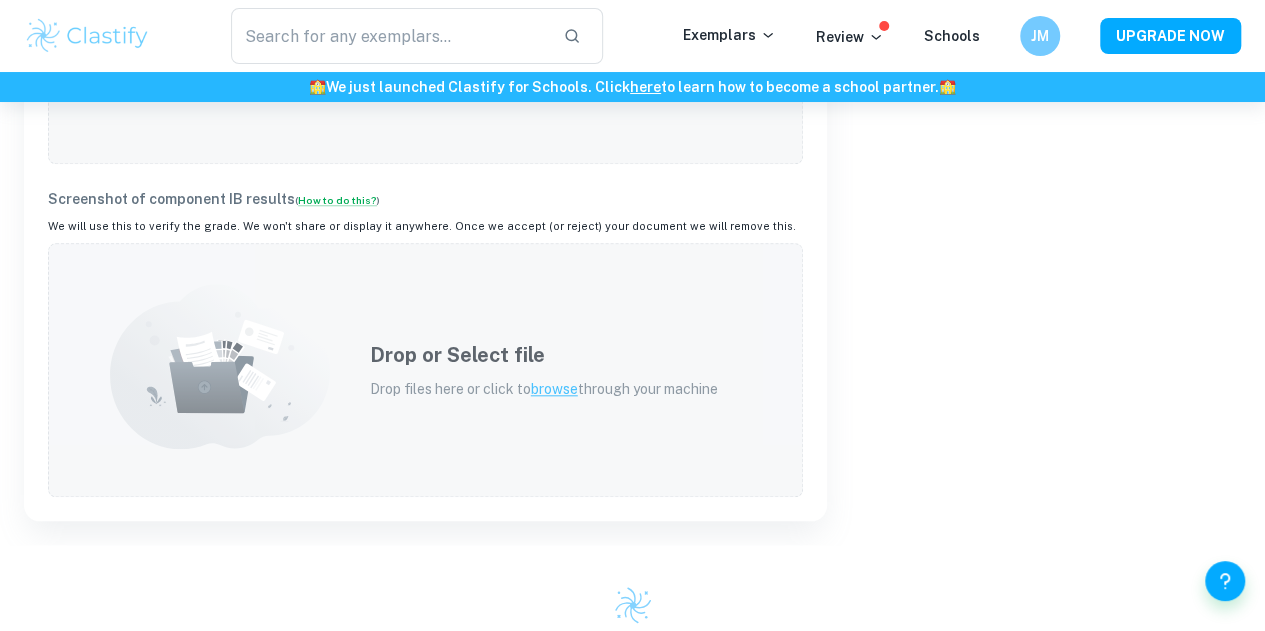click on "Drop or Select file Drop files here or click to  browse  through your machine" at bounding box center [544, 370] 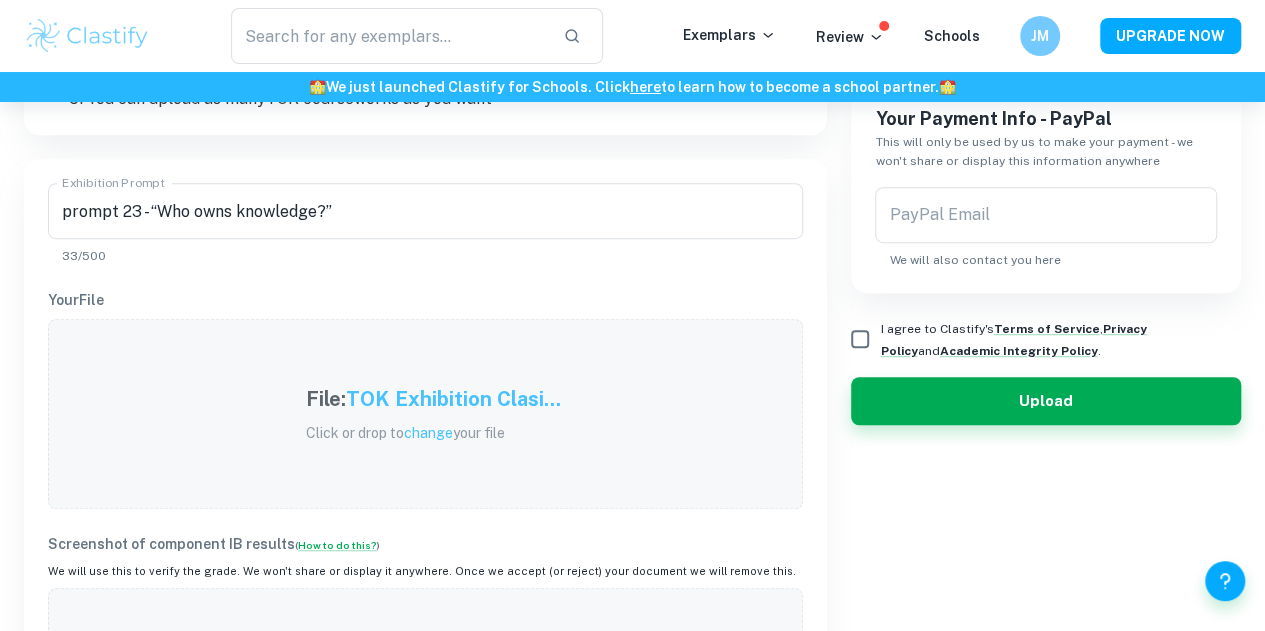 scroll, scrollTop: 412, scrollLeft: 0, axis: vertical 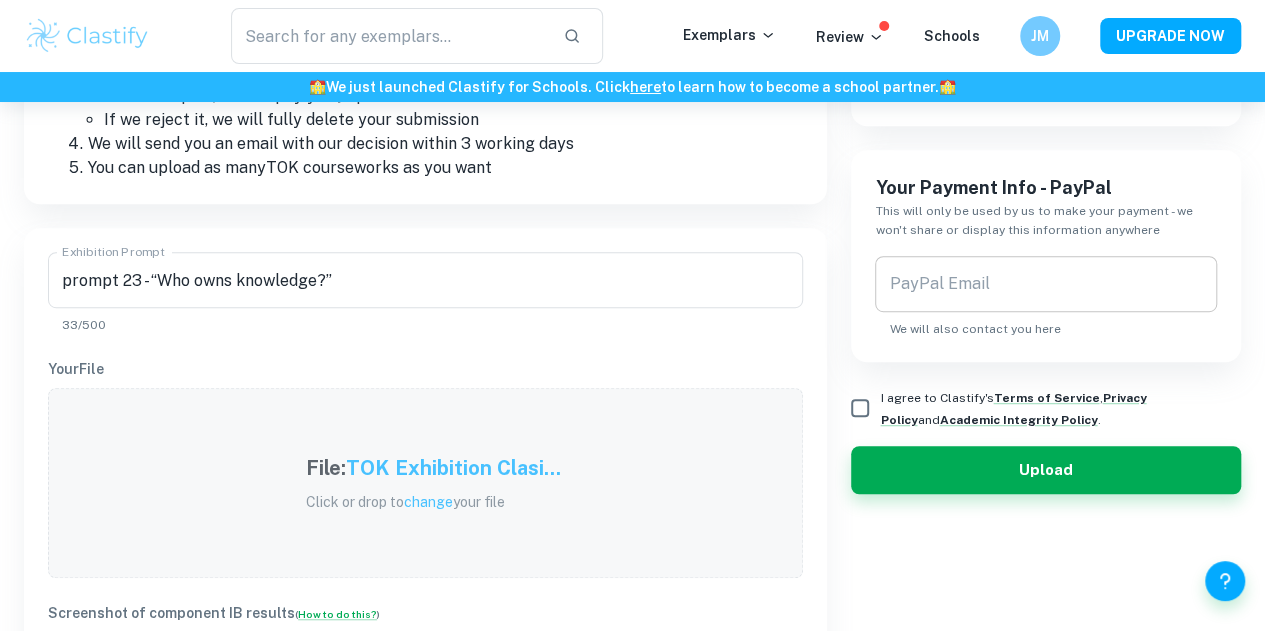 click on "PayPal Email" at bounding box center [1046, 284] 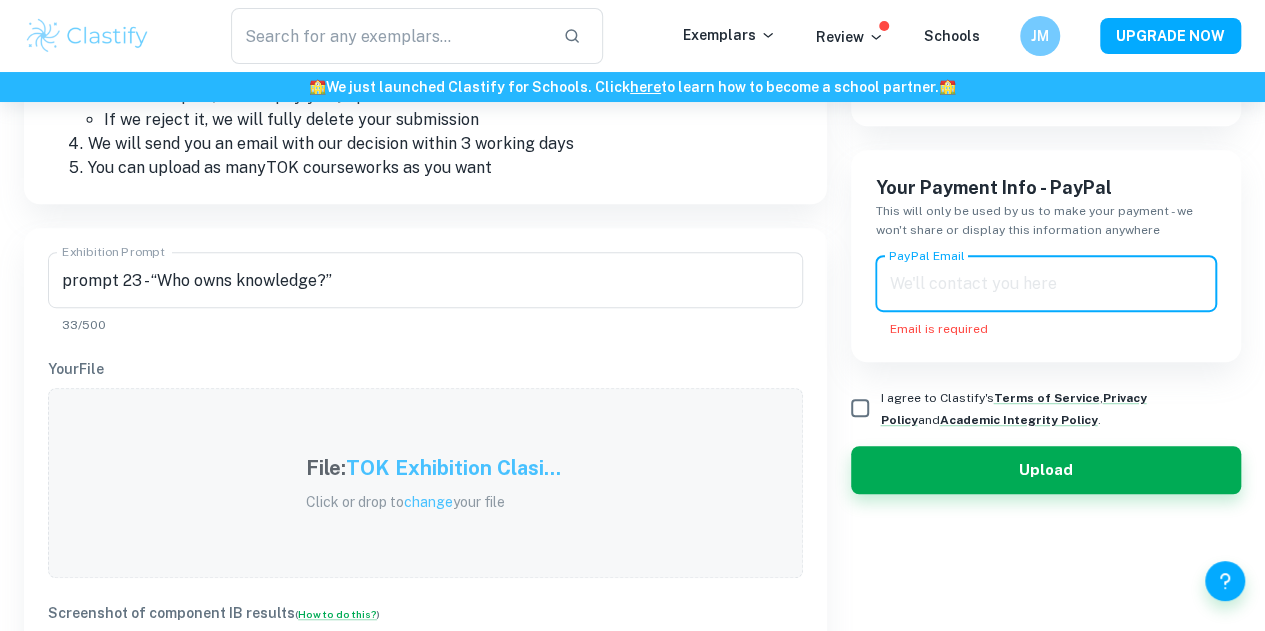 paste on "[EMAIL]" 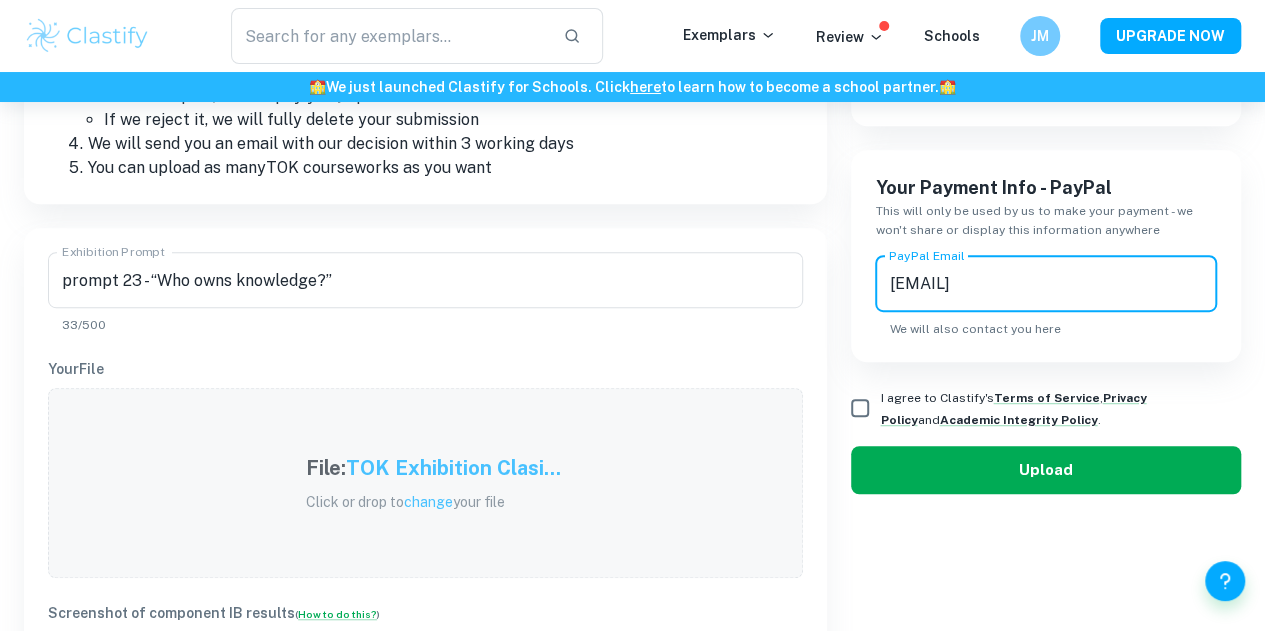 type on "[EMAIL]" 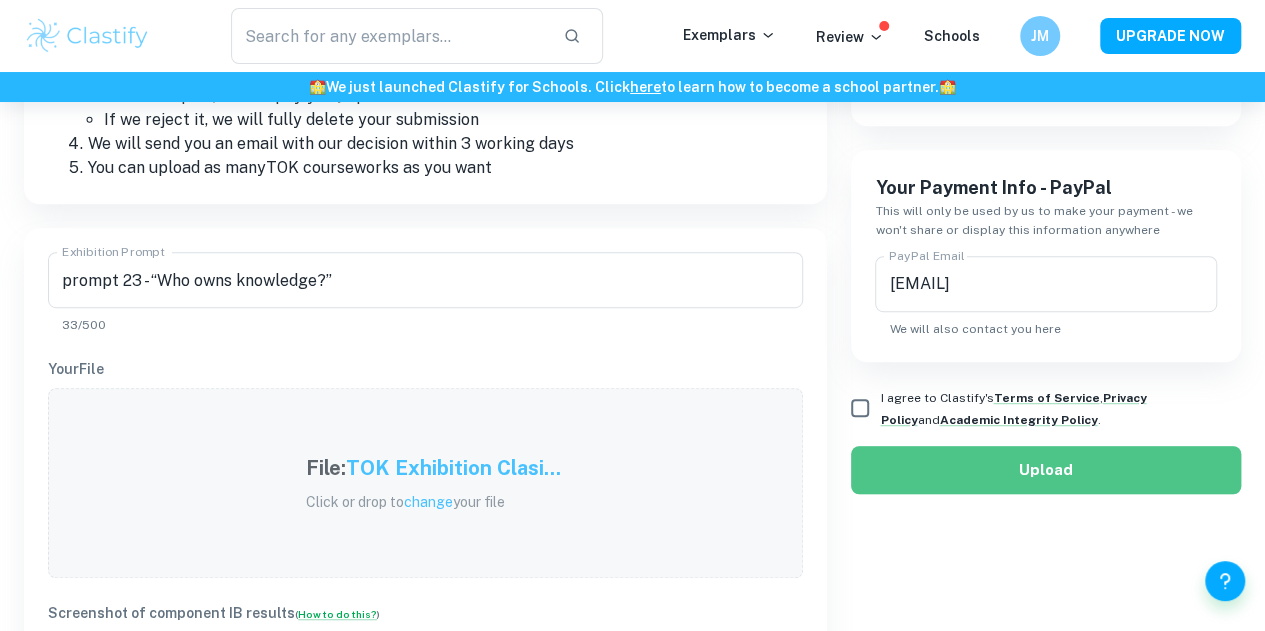 click on "Upload" at bounding box center [1046, 470] 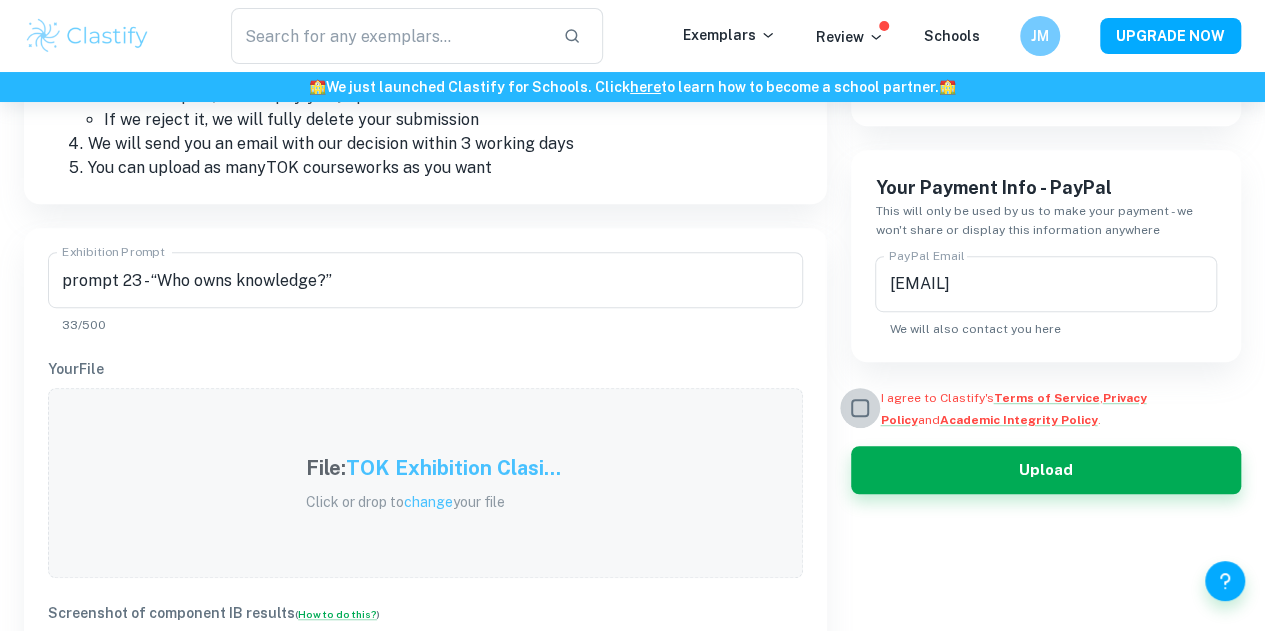 click on "I agree to Clastify's  Terms of Service ,  Privacy Policy  and  Academic Integrity Policy ." at bounding box center (860, 408) 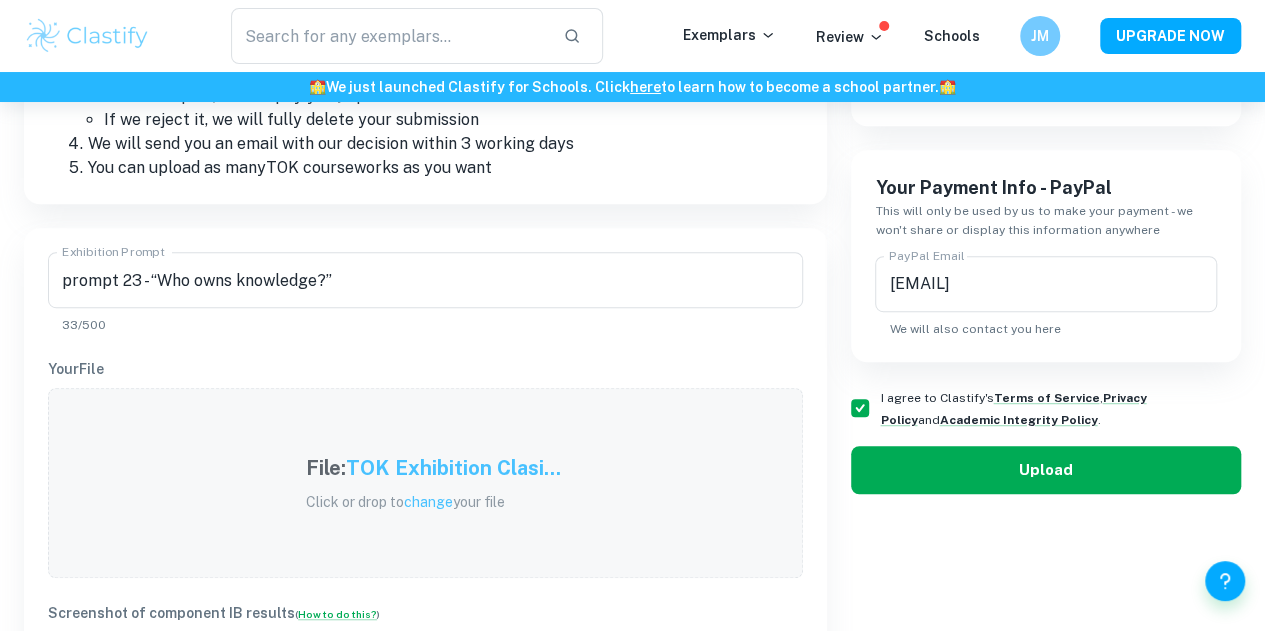 click on "Upload" at bounding box center [1046, 470] 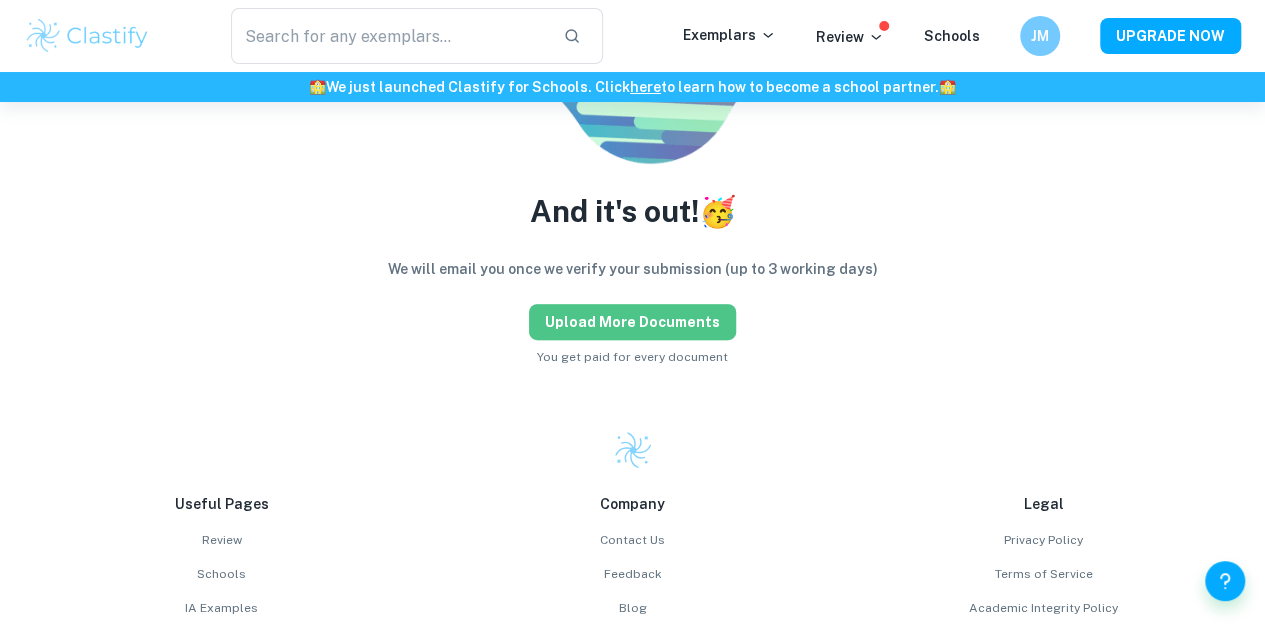 click on "Upload more documents" at bounding box center [632, 322] 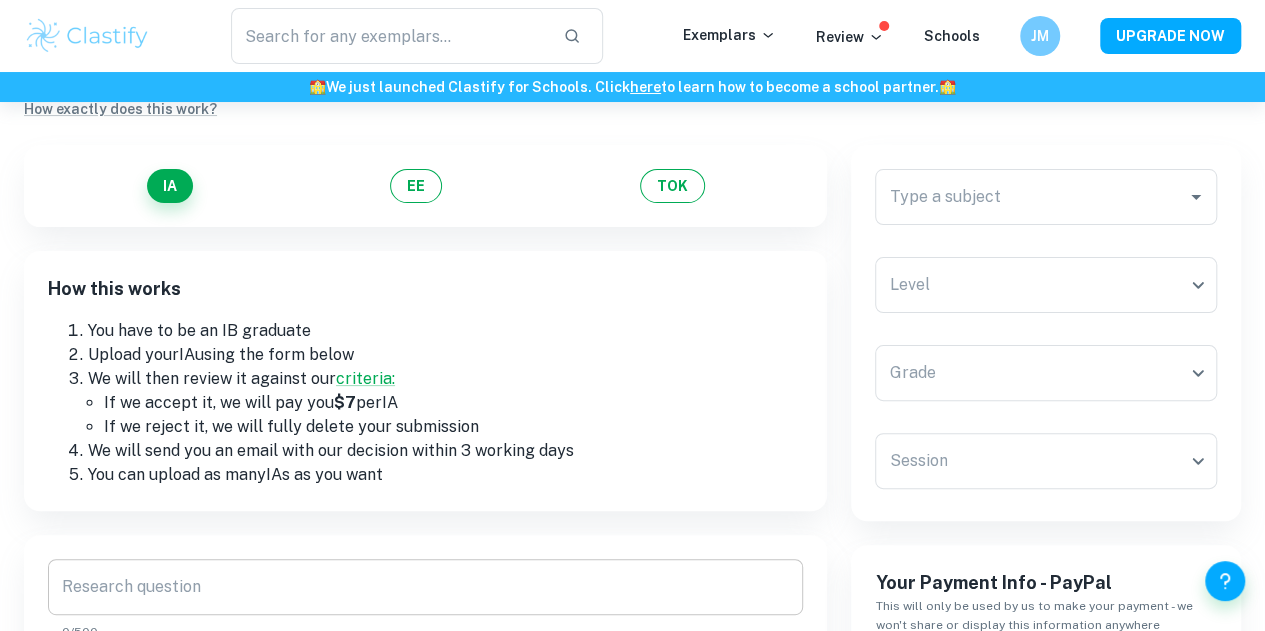scroll, scrollTop: 0, scrollLeft: 0, axis: both 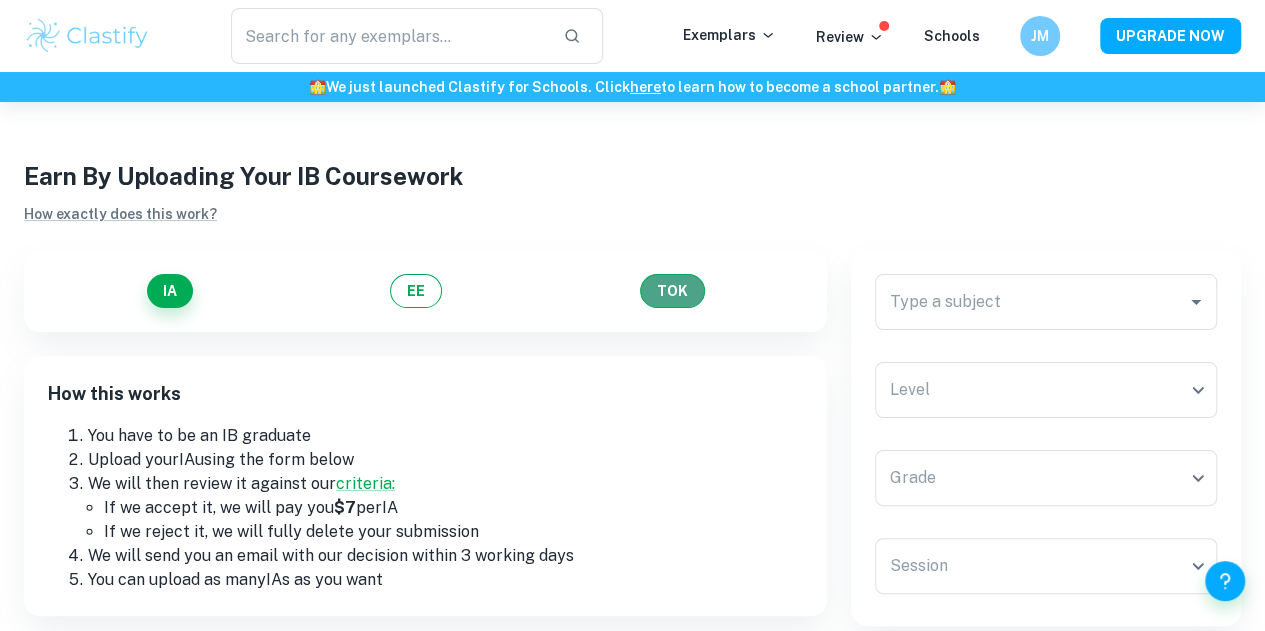 click on "TOK" at bounding box center (672, 291) 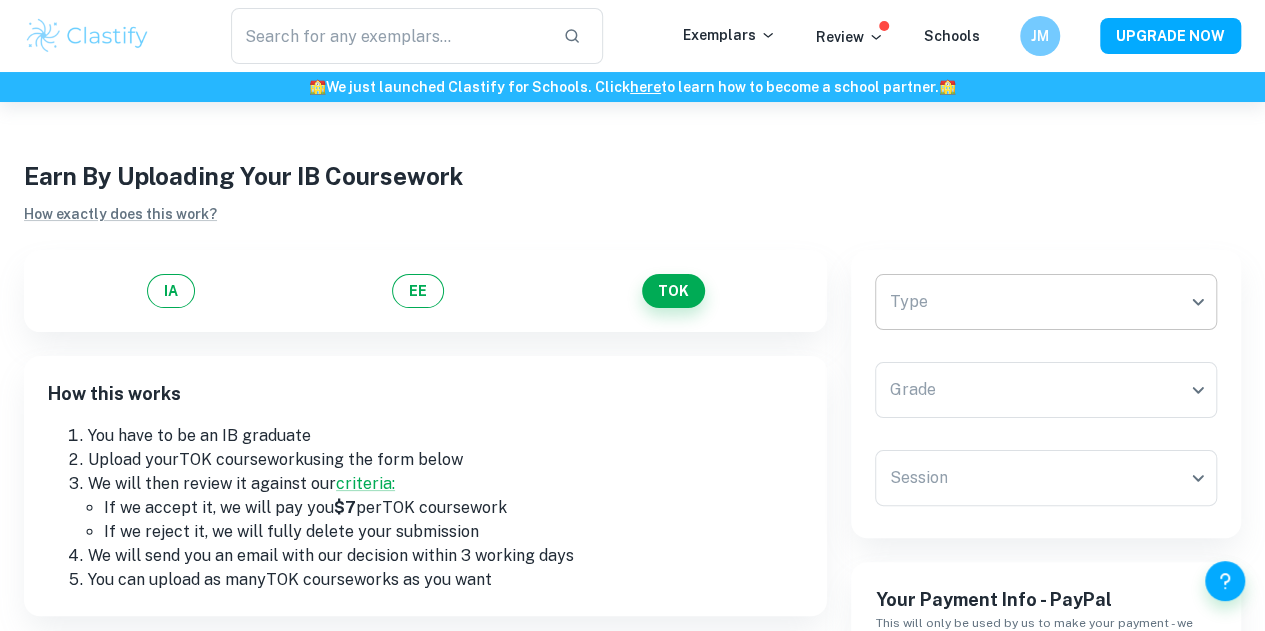 click on "We value your privacy We use cookies to enhance your browsing experience, serve personalised ads or content, and analyse our traffic. By clicking "Accept All", you consent to our use of cookies.   Cookie Policy Customise   Reject All   Accept All   Customise Consent Preferences   We use cookies to help you navigate efficiently and perform certain functions. You will find detailed information about all cookies under each consent category below. The cookies that are categorised as "Necessary" are stored on your browser as they are essential for enabling the basic functionalities of the site. ...  Show more For more information on how Google's third-party cookies operate and handle your data, see:   Google Privacy Policy Necessary Always Active Necessary cookies are required to enable the basic features of this site, such as providing secure log-in or adjusting your consent preferences. These cookies do not store any personally identifiable data. Functional Analytics Performance Advertisement Uncategorised" at bounding box center [632, 417] 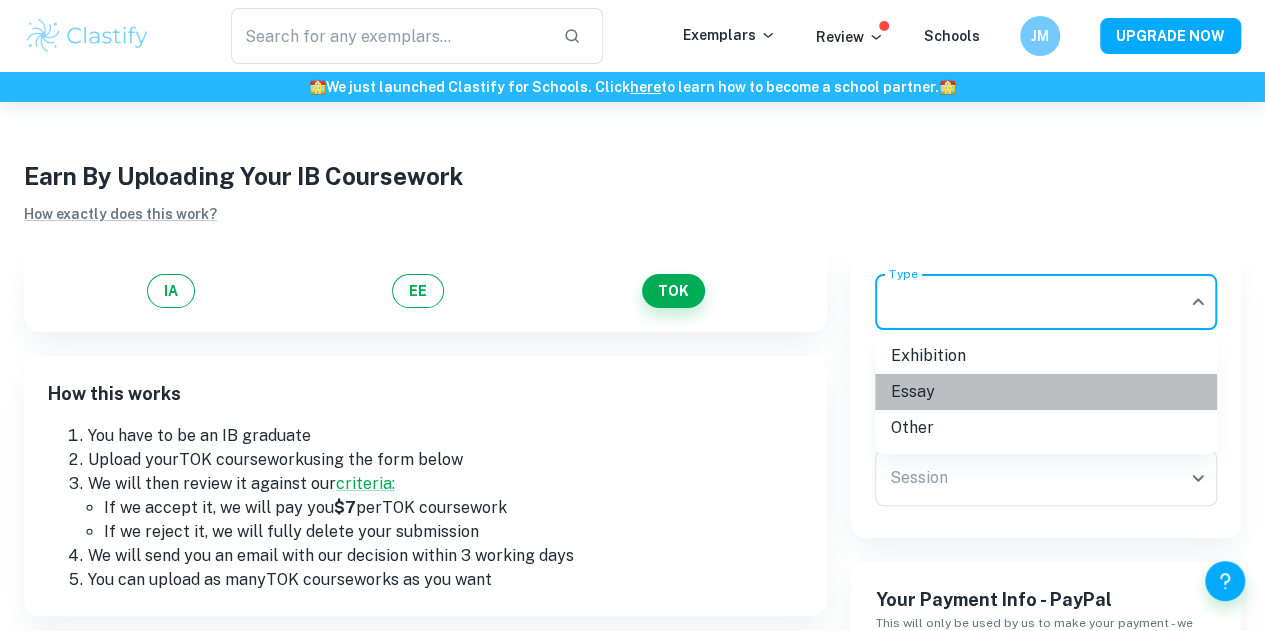 click on "Essay" at bounding box center (1046, 392) 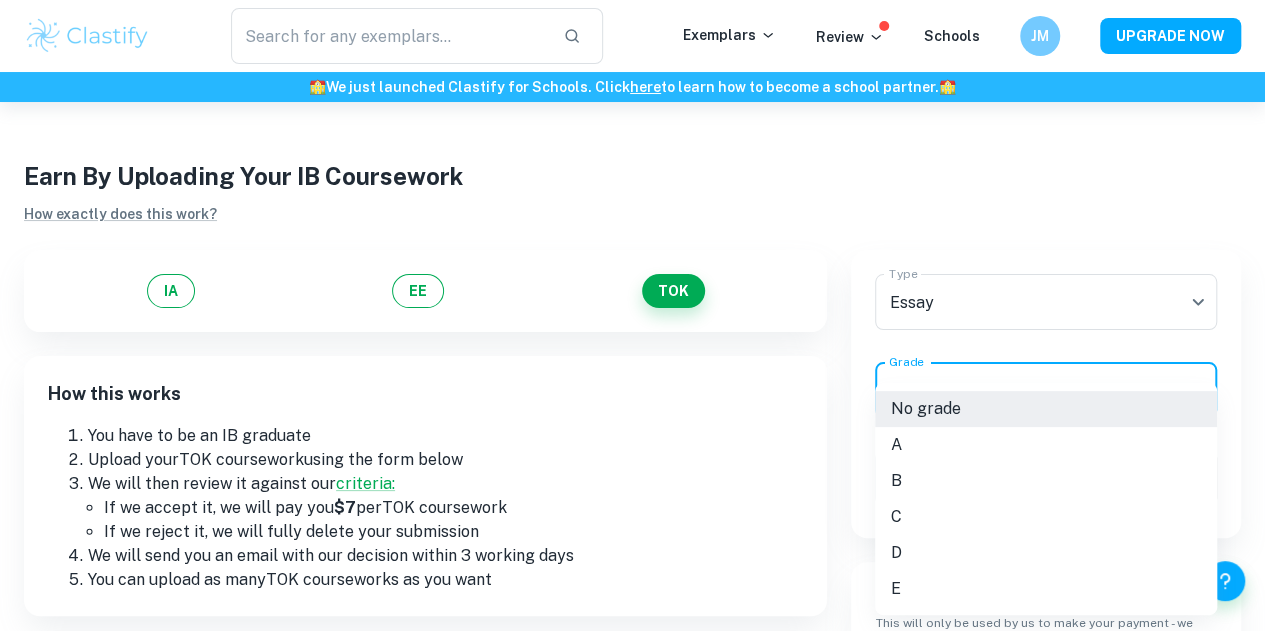 click on "We value your privacy We use cookies to enhance your browsing experience, serve personalised ads or content, and analyse our traffic. By clicking "Accept All", you consent to our use of cookies.   Cookie Policy Customise   Reject All   Accept All   Customise Consent Preferences   We use cookies to help you navigate efficiently and perform certain functions. You will find detailed information about all cookies under each consent category below. The cookies that are categorised as "Necessary" are stored on your browser as they are essential for enabling the basic functionalities of the site. ...  Show more For more information on how Google's third-party cookies operate and handle your data, see:   Google Privacy Policy Necessary Always Active Necessary cookies are required to enable the basic features of this site, such as providing secure log-in or adjusting your consent preferences. These cookies do not store any personally identifiable data. Functional Analytics Performance Advertisement Uncategorised" at bounding box center [632, 417] 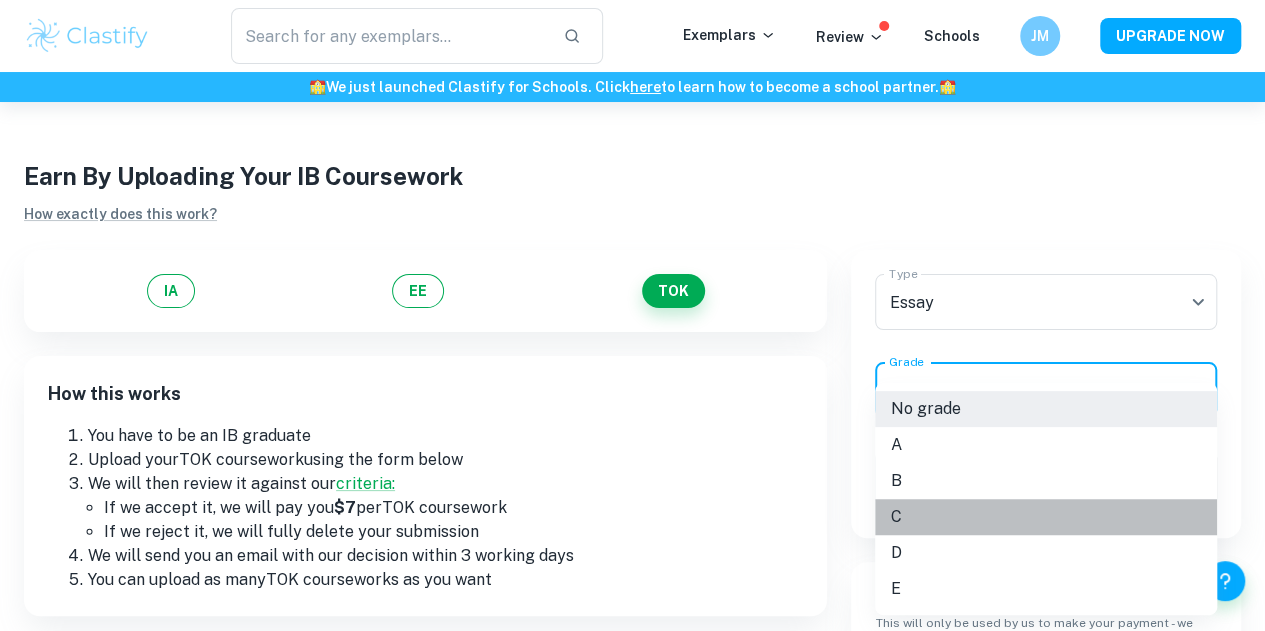 click on "C" at bounding box center (1046, 517) 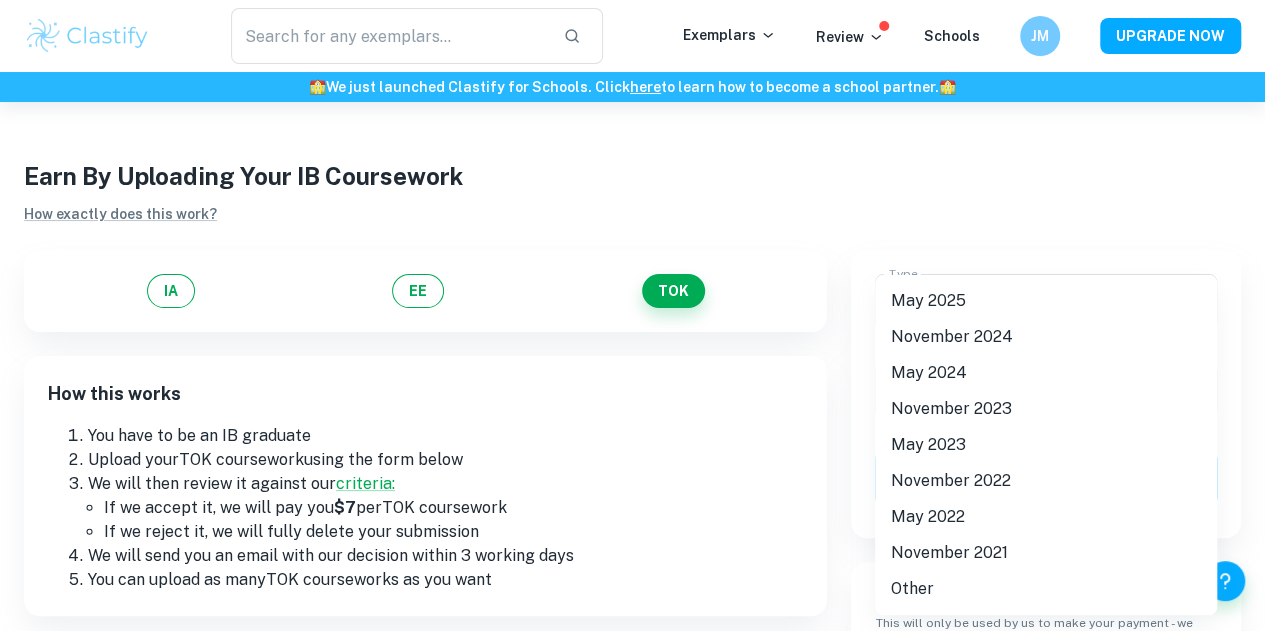 click on "We value your privacy We use cookies to enhance your browsing experience, serve personalised ads or content, and analyse our traffic. By clicking "Accept All", you consent to our use of cookies.   Cookie Policy Customise   Reject All   Accept All   Customise Consent Preferences   We use cookies to help you navigate efficiently and perform certain functions. You will find detailed information about all cookies under each consent category below. The cookies that are categorised as "Necessary" are stored on your browser as they are essential for enabling the basic functionalities of the site. ...  Show more For more information on how Google's third-party cookies operate and handle your data, see:   Google Privacy Policy Necessary Always Active Necessary cookies are required to enable the basic features of this site, such as providing secure log-in or adjusting your consent preferences. These cookies do not store any personally identifiable data. Functional Analytics Performance Advertisement Uncategorised" at bounding box center [632, 417] 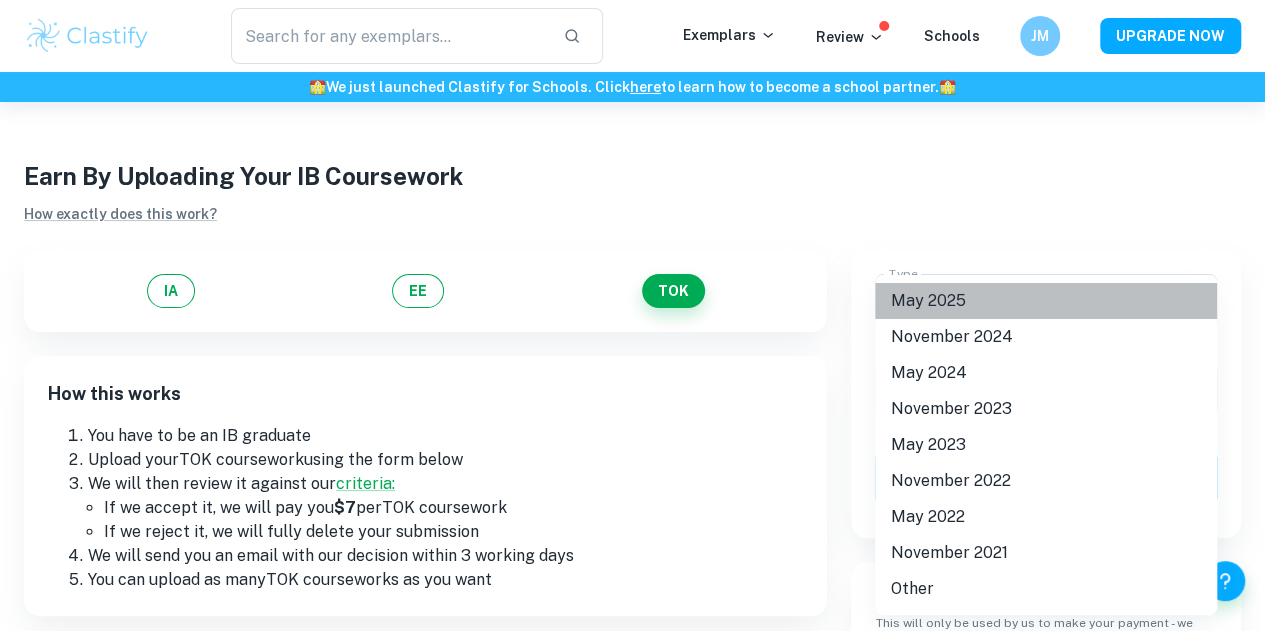 click on "May 2025" at bounding box center (1046, 301) 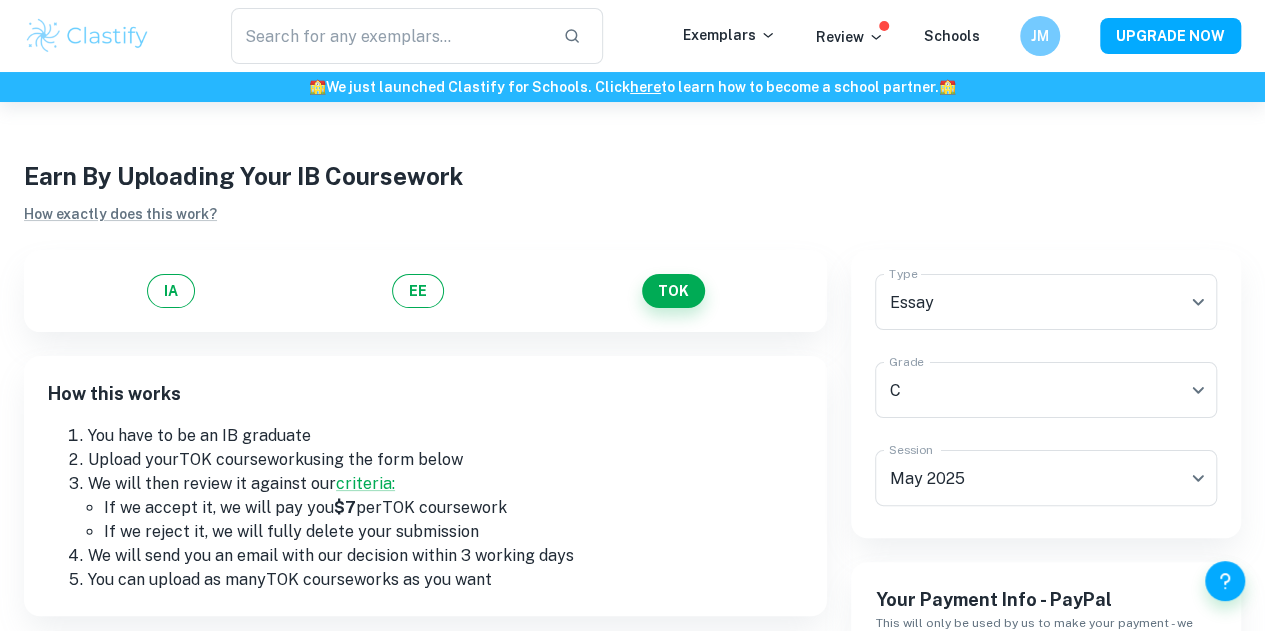 click on "How this works" at bounding box center [425, 402] 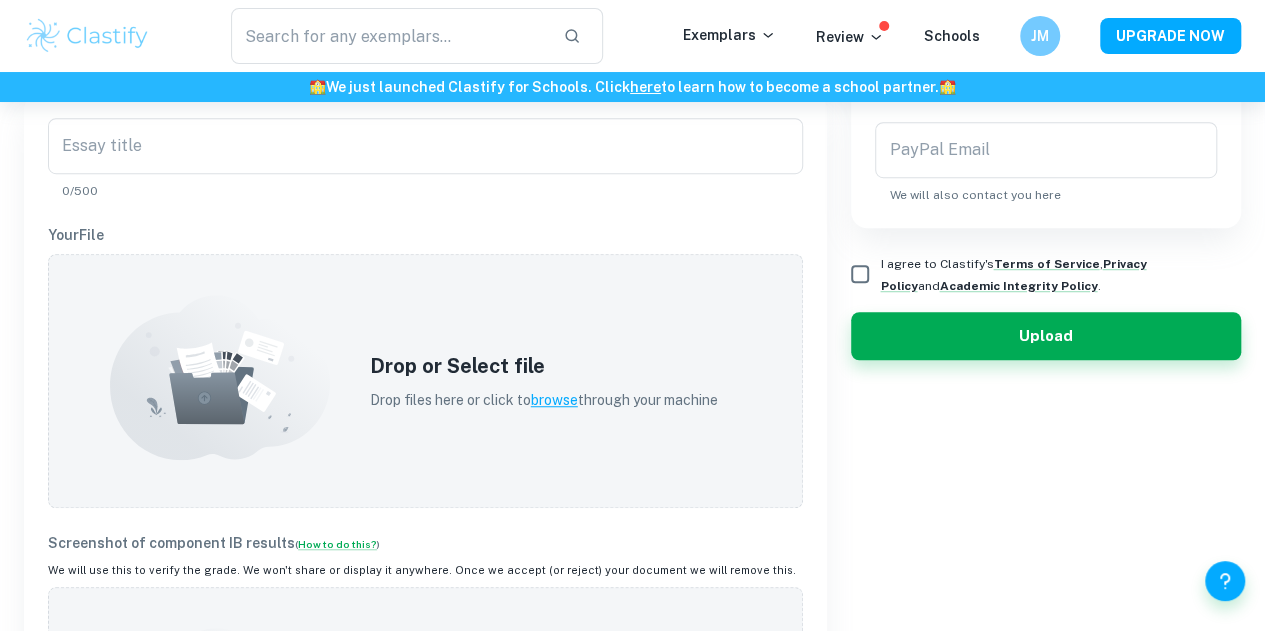 scroll, scrollTop: 603, scrollLeft: 0, axis: vertical 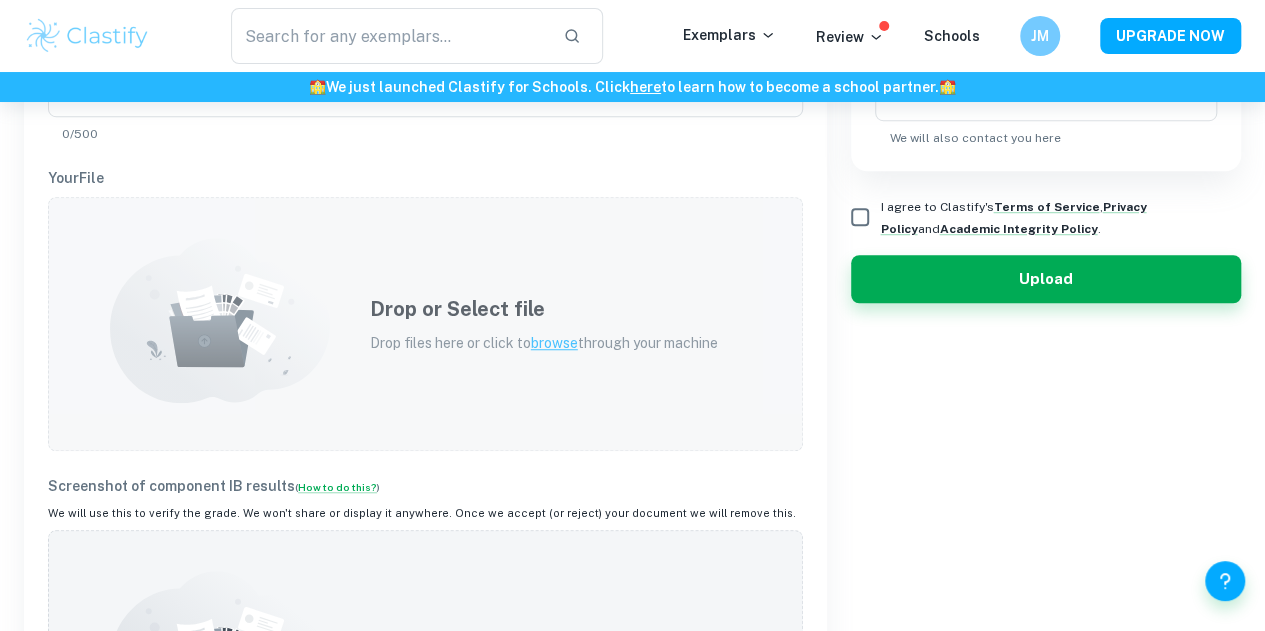 click on "browse" at bounding box center (554, 343) 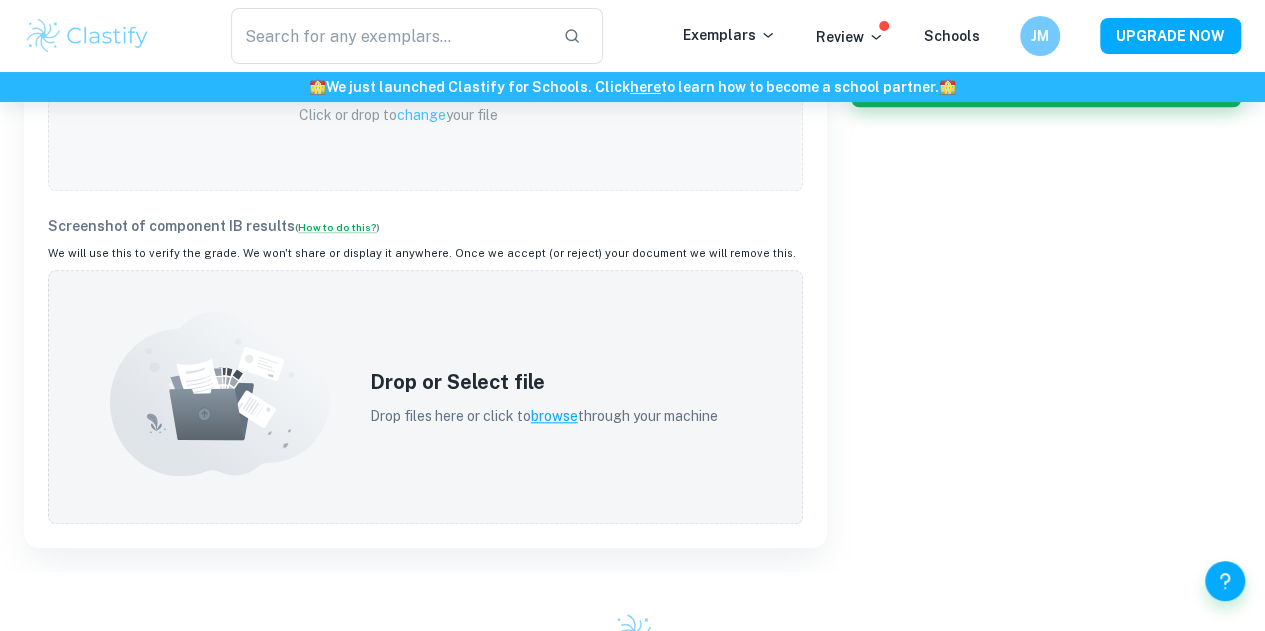 scroll, scrollTop: 805, scrollLeft: 0, axis: vertical 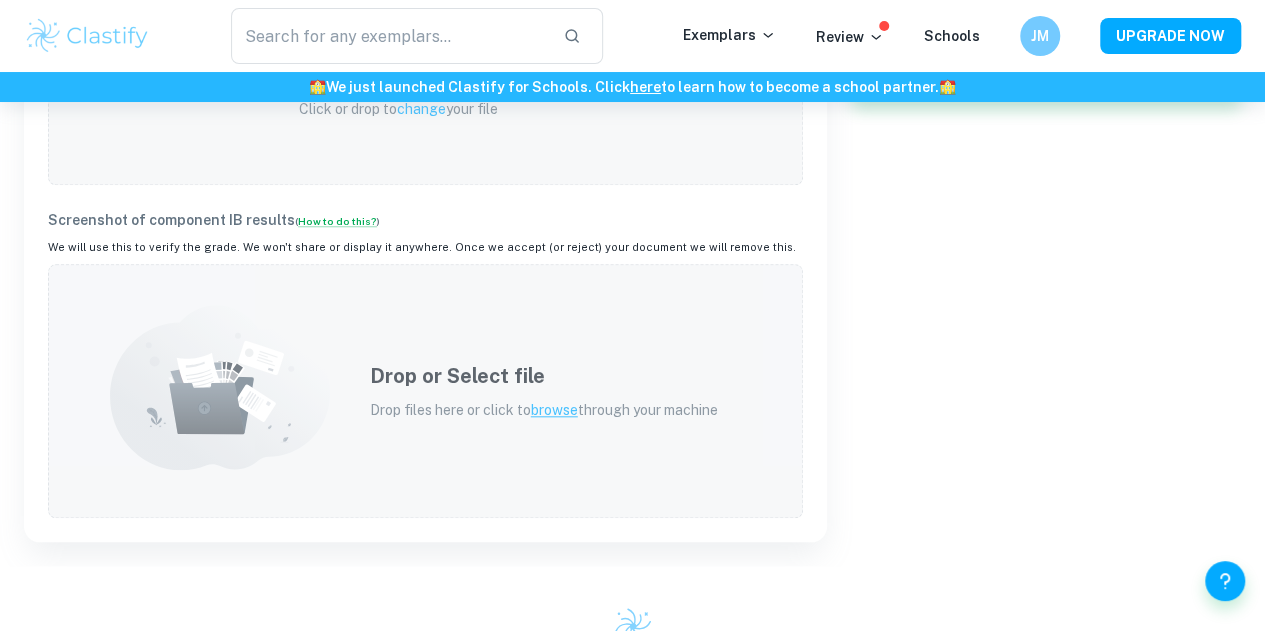 click on "browse" at bounding box center (554, 410) 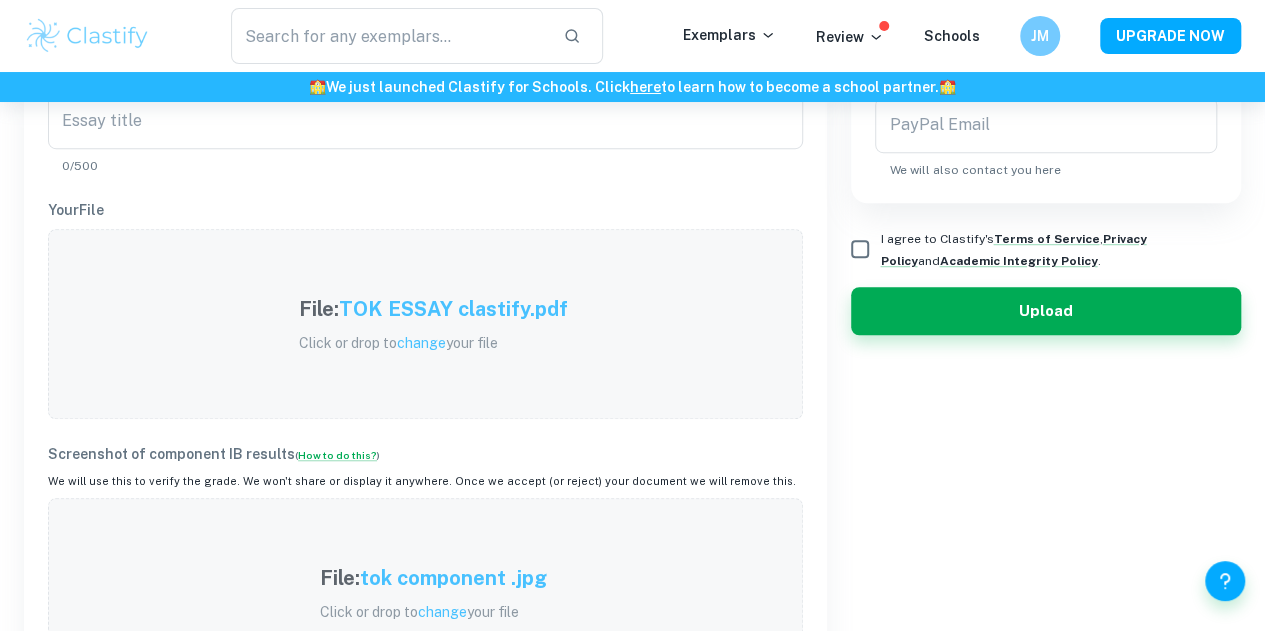 scroll, scrollTop: 569, scrollLeft: 0, axis: vertical 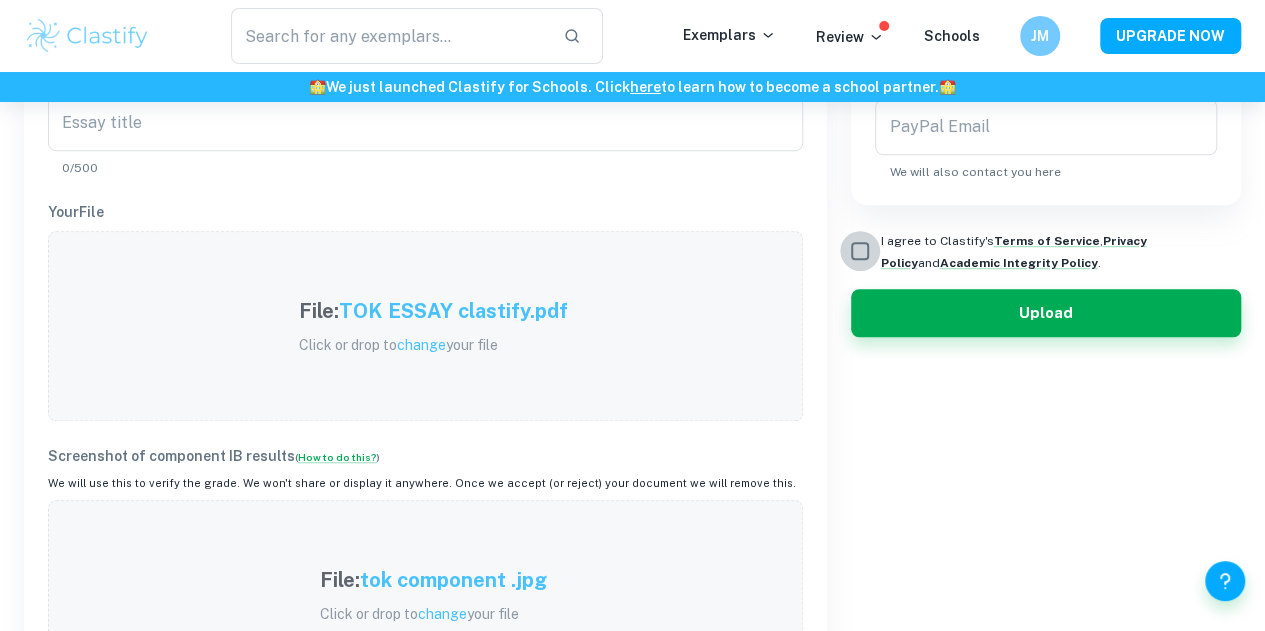 click on "I agree to Clastify's  Terms of Service ,  Privacy Policy  and  Academic Integrity Policy ." at bounding box center [860, 251] 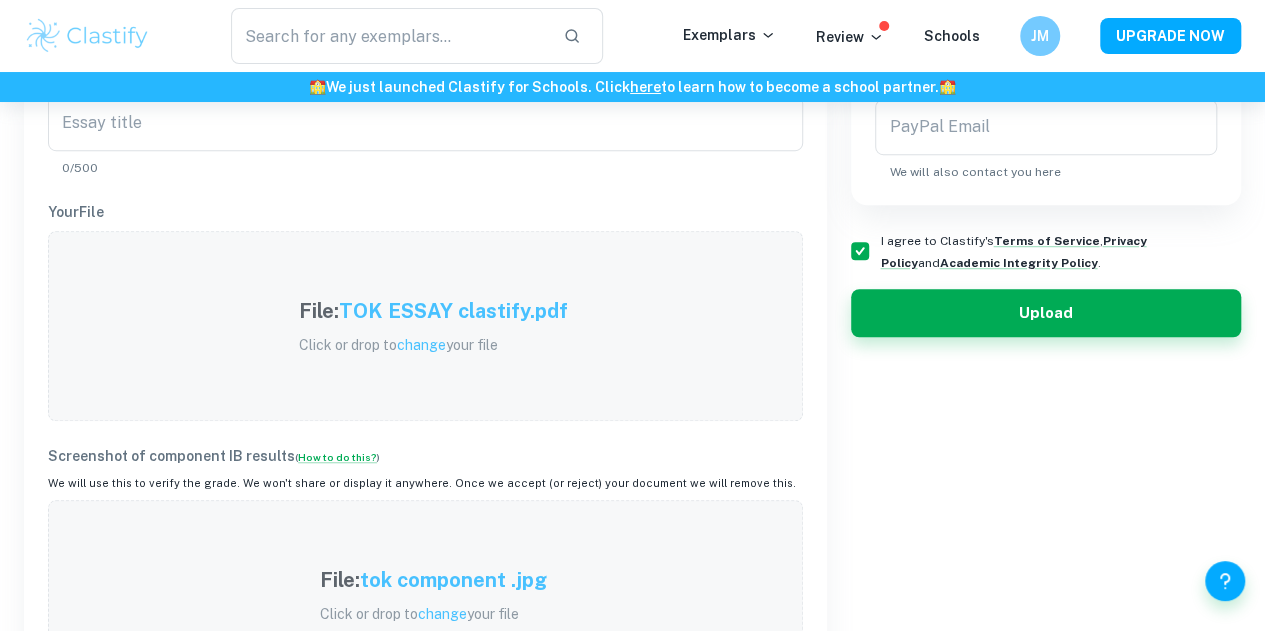scroll, scrollTop: 424, scrollLeft: 0, axis: vertical 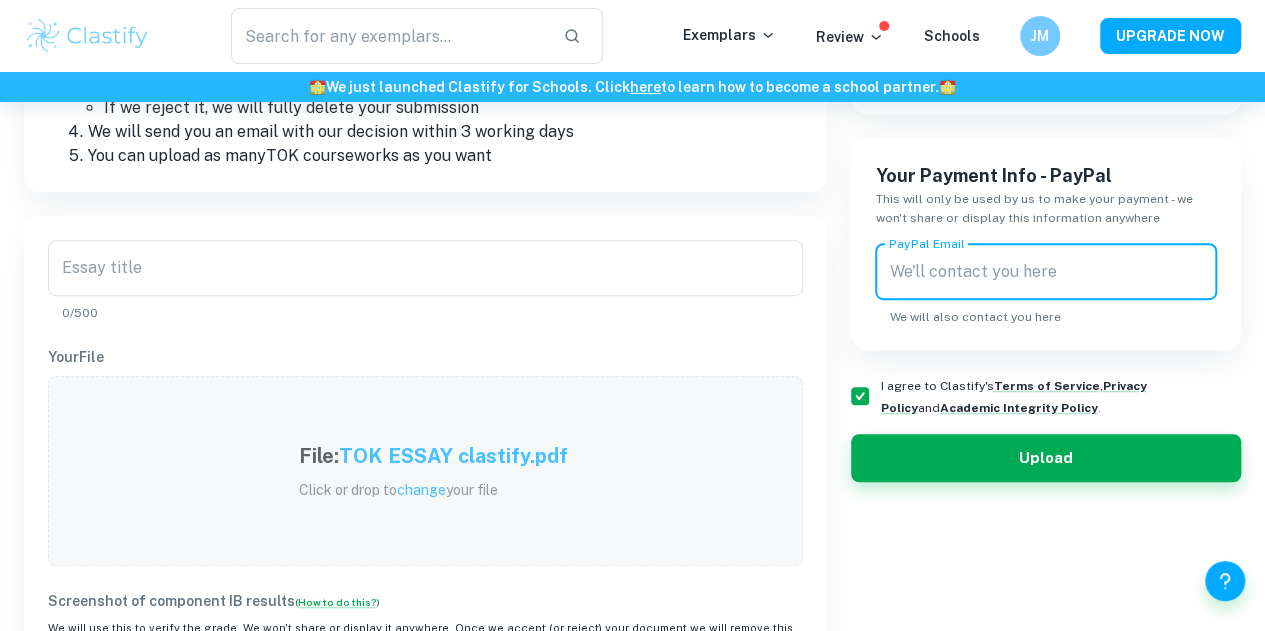 click on "PayPal Email" at bounding box center [1046, 272] 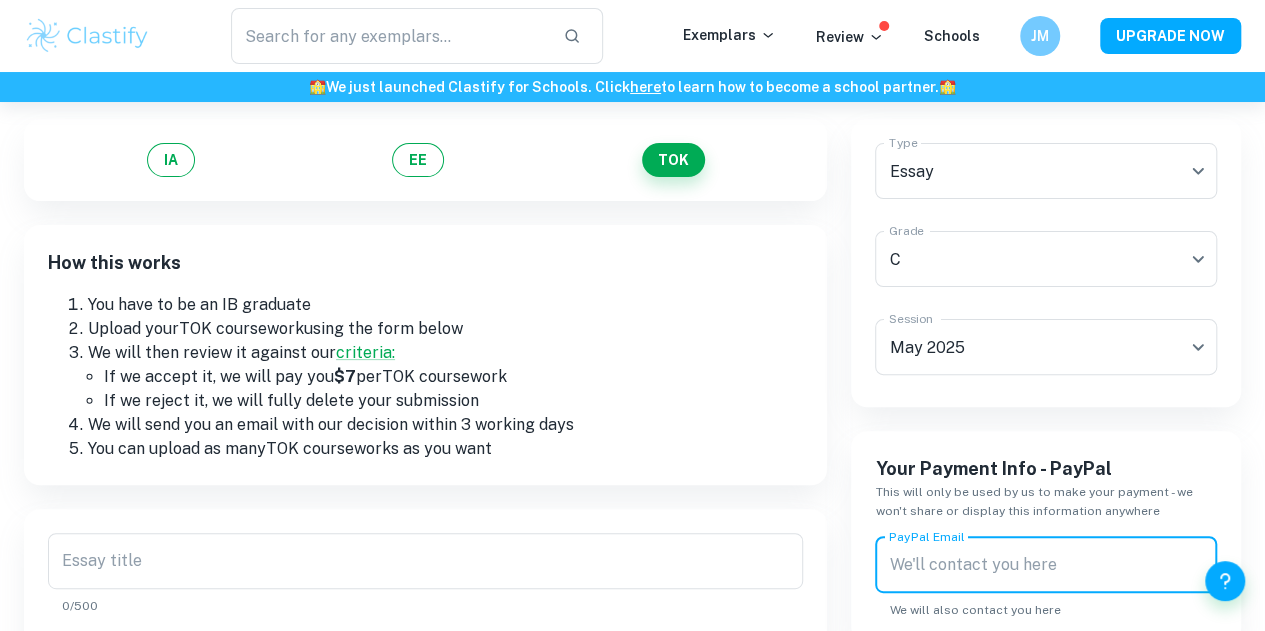 paste on "[EMAIL]" 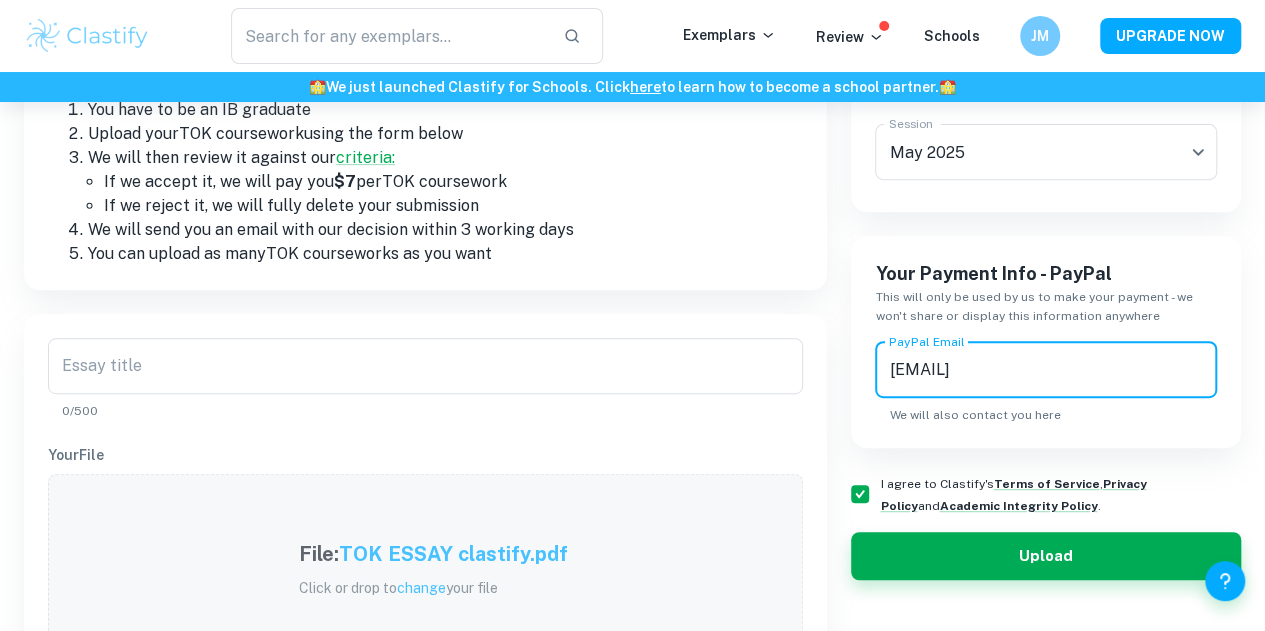 scroll, scrollTop: 340, scrollLeft: 0, axis: vertical 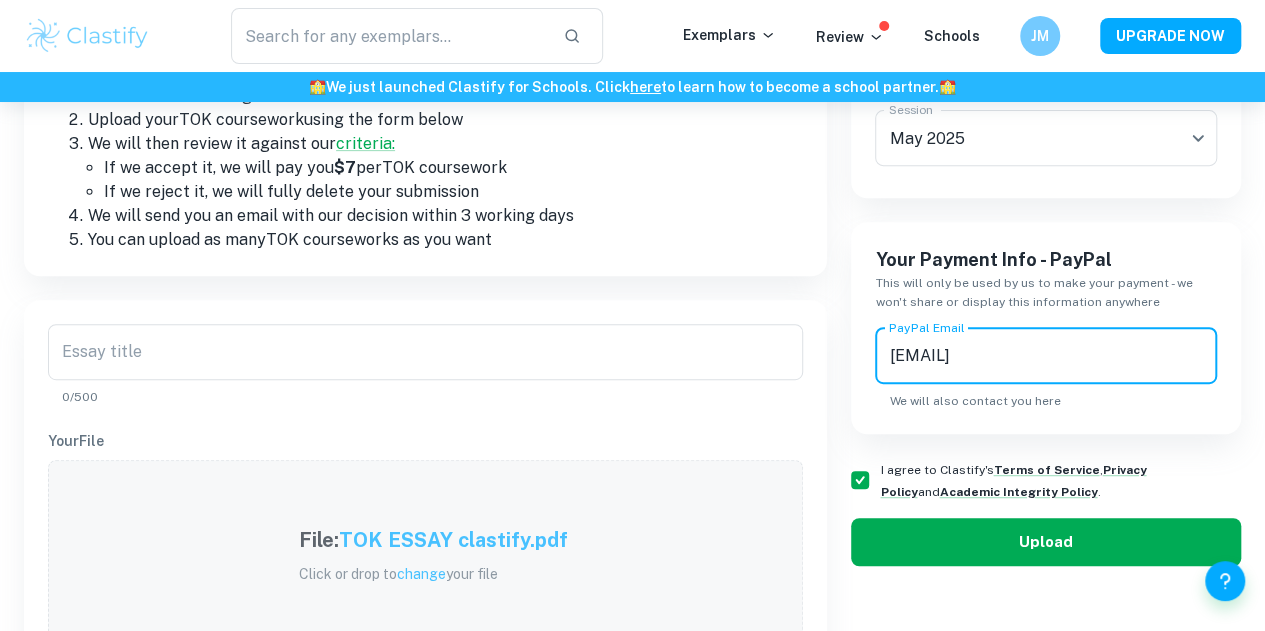 type on "[EMAIL]" 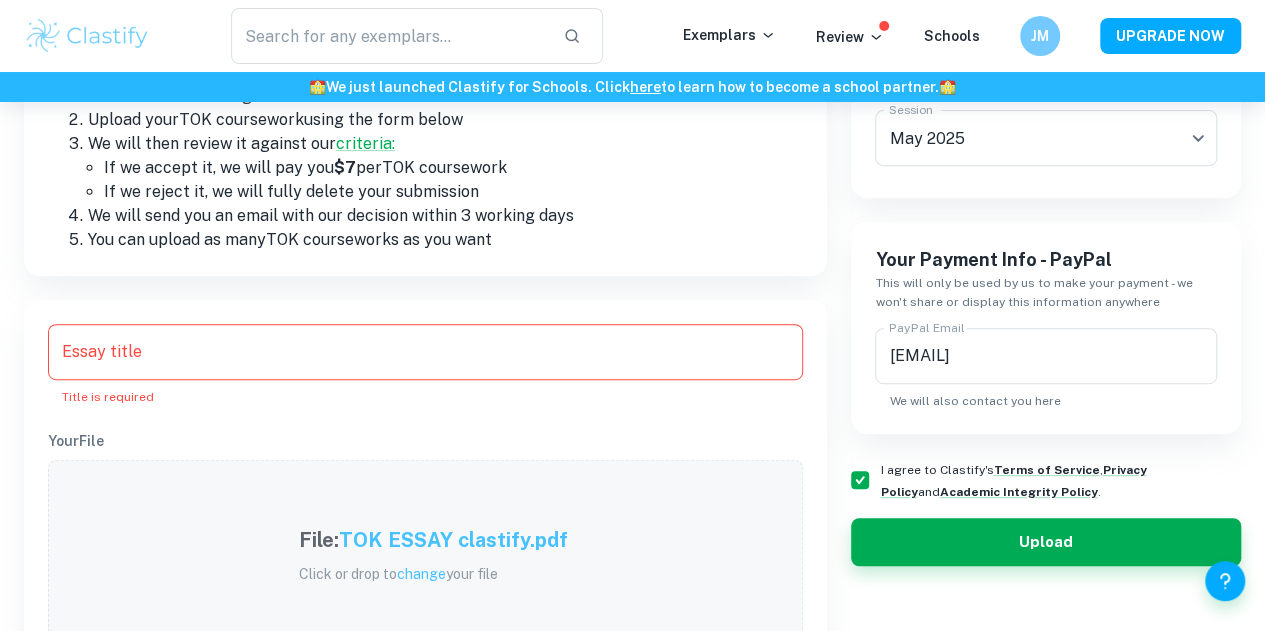 click on "Essay title" at bounding box center [425, 352] 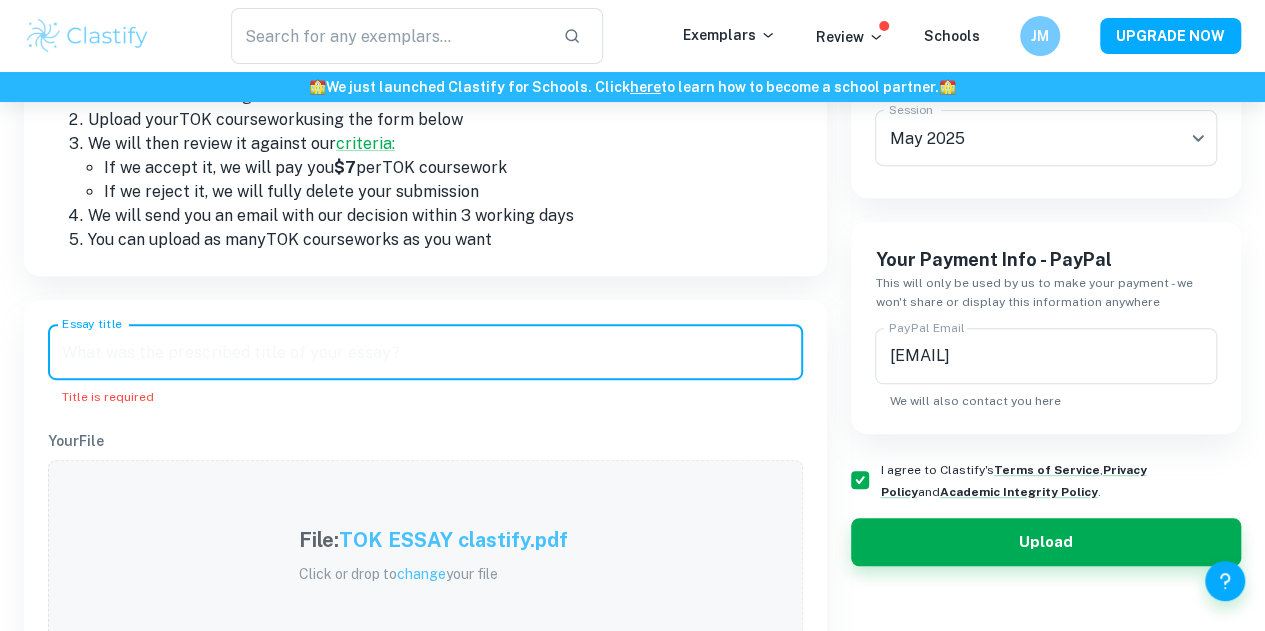paste on "#2. Is our most revered knowledge more fragile than we assume it to be? Discuss with reference to the arts and one other area of knowledge. AOKs: Arts and mathematics" 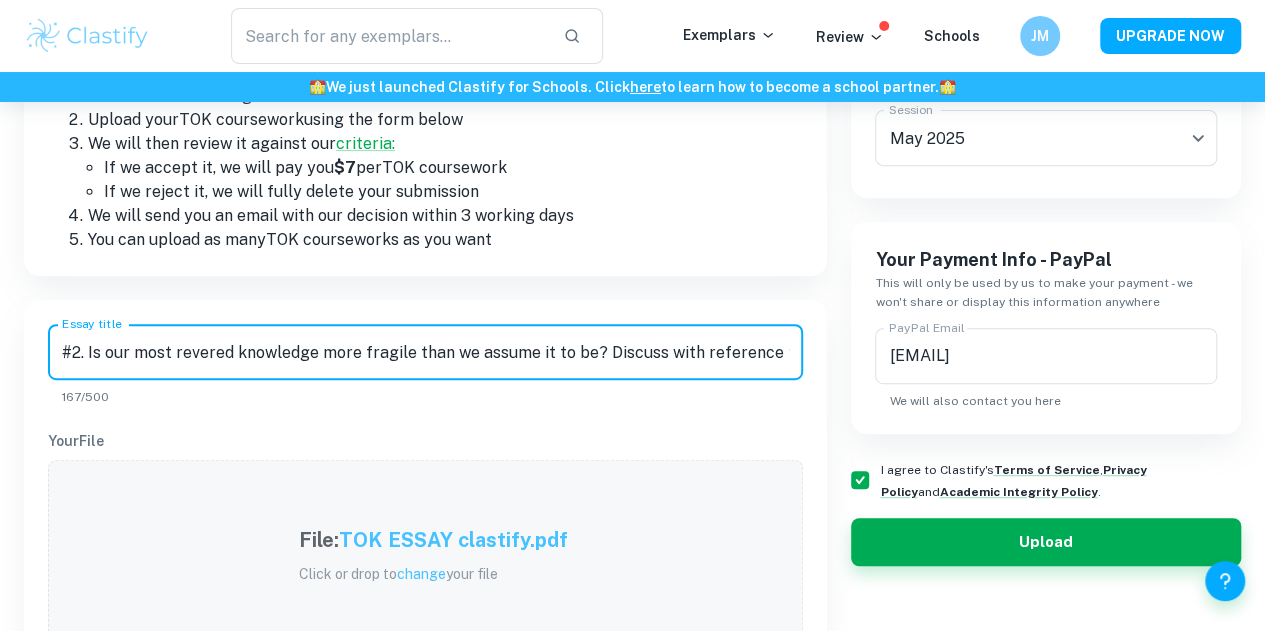 scroll, scrollTop: 0, scrollLeft: 530, axis: horizontal 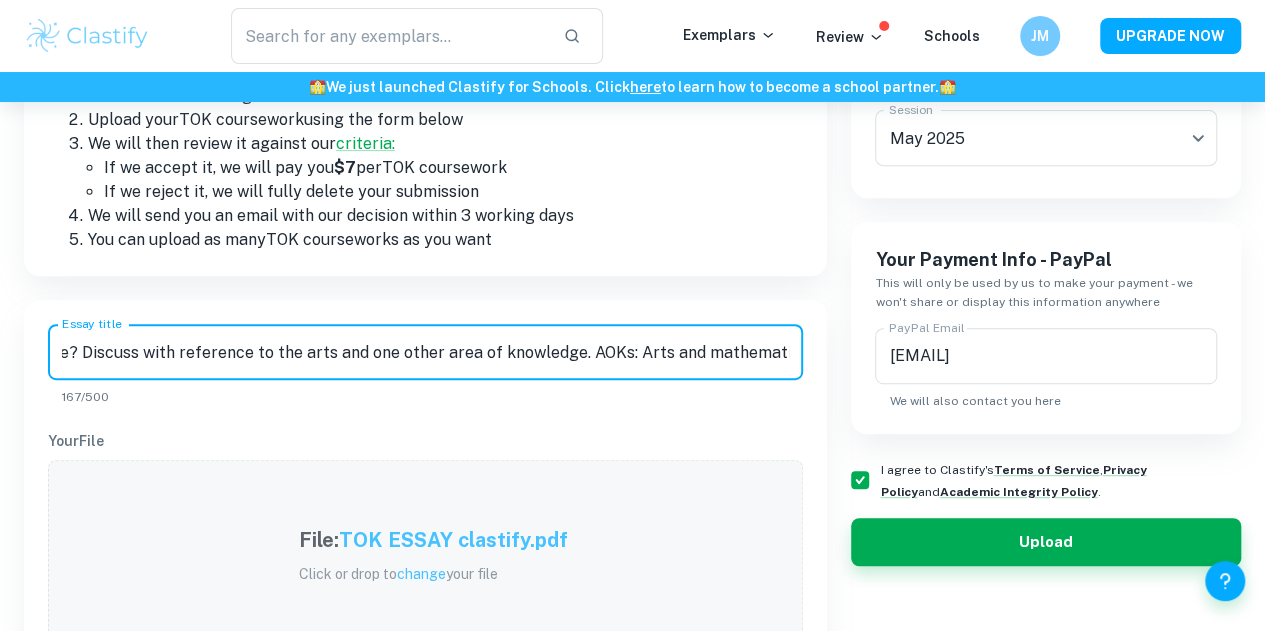 click on "#2. Is our most revered knowledge more fragile than we assume it to be? Discuss with reference to the arts and one other area of knowledge. AOKs: Arts and mathematics" at bounding box center (425, 352) 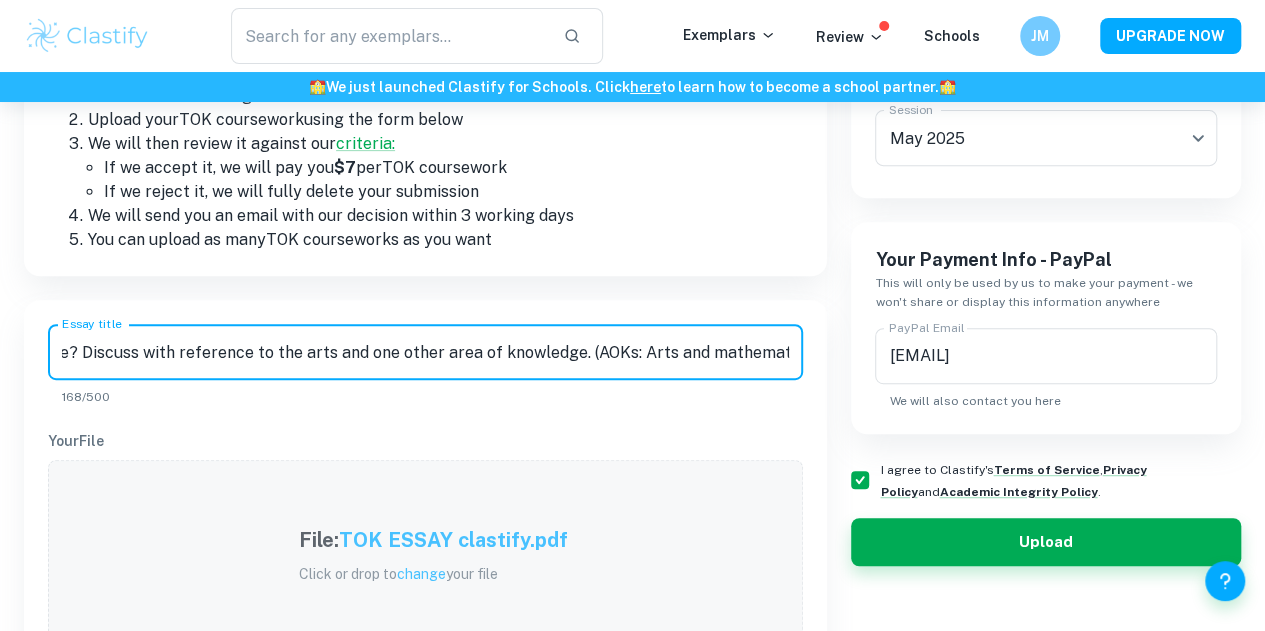 click on "#2. Is our most revered knowledge more fragile than we assume it to be? Discuss with reference to the arts and one other area of knowledge. (AOKs: Arts and mathematics)" at bounding box center (425, 352) 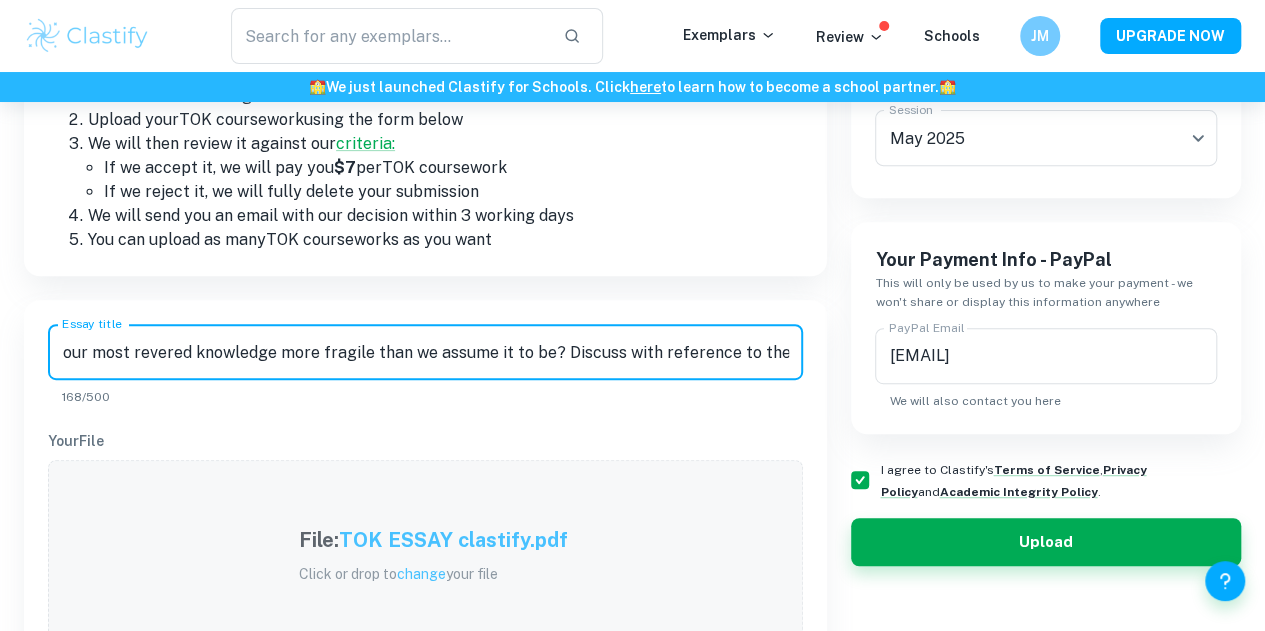 scroll, scrollTop: 0, scrollLeft: 0, axis: both 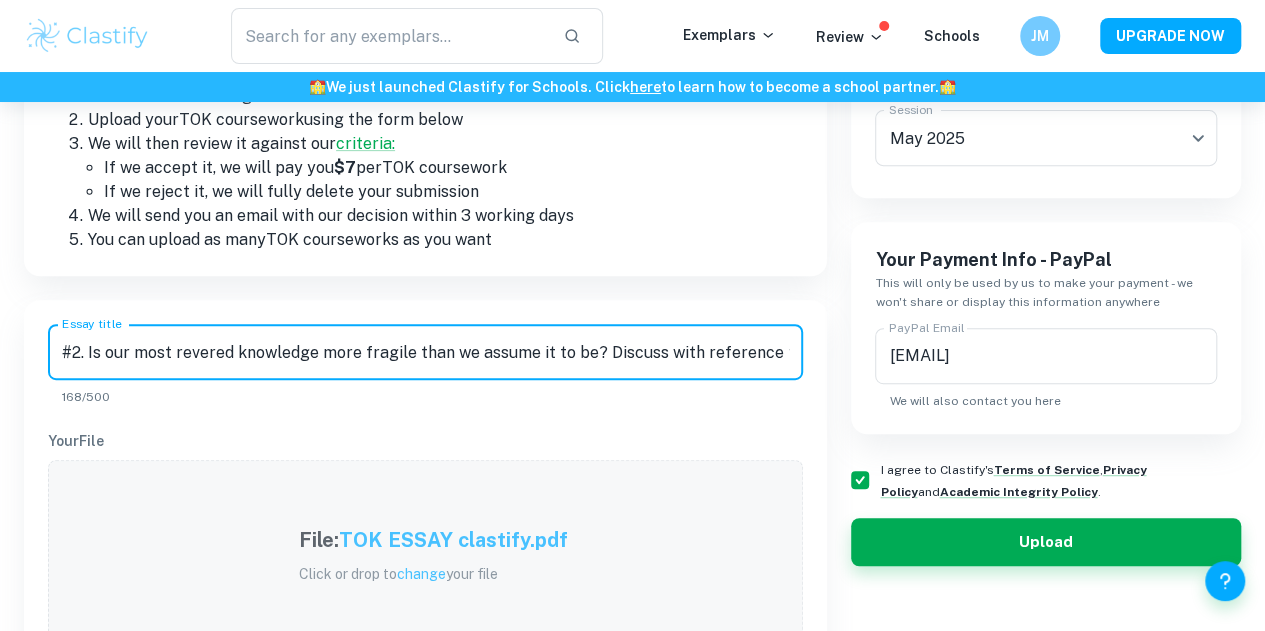 type on "#2. Is our most revered knowledge more fragile than we assume it to be? Discuss with reference to the arts and one other area of knowledge. (AOKs: Arts and mathematics)" 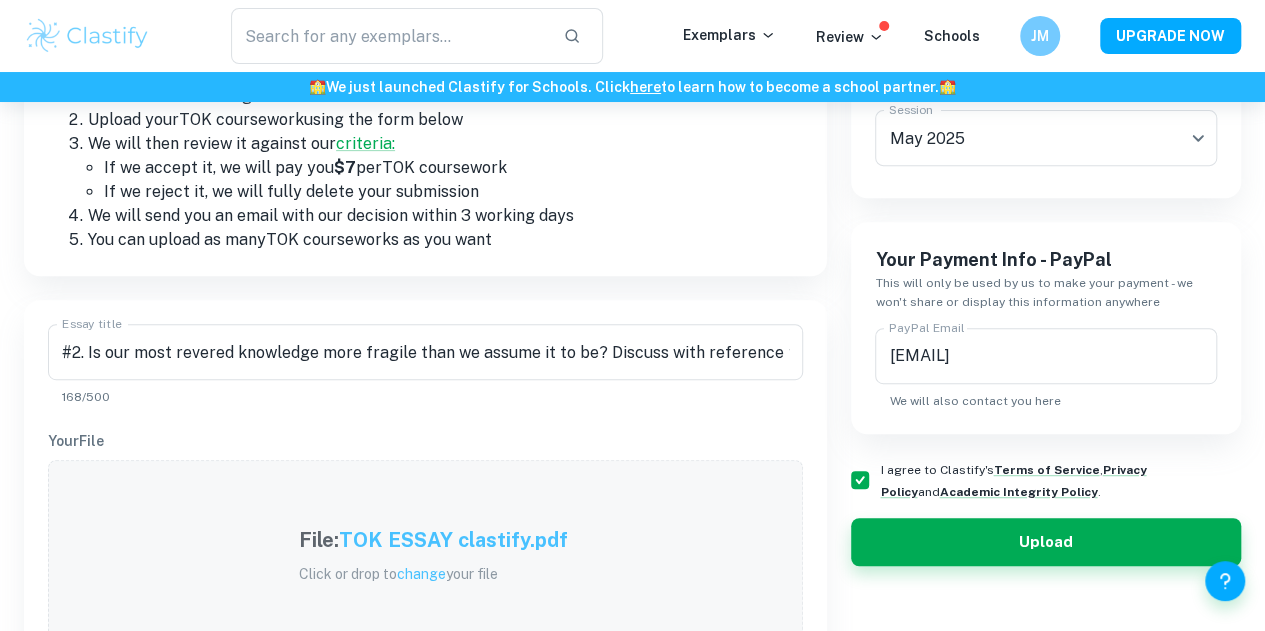 click on "Essay title #2. Is our most revered knowledge more fragile than we assume it to be? Discuss with reference to the arts and one other area of knowledge. (AOKs: Arts and mathematics) Essay title 168/500 Your File File: TOK ESSAY clastify.pdf Click or drop to change your file Screenshot of component IB results ( How to do this? ) We will use this to verify the grade. We won't share or display it anywhere. Once we accept (or reject) your document we will remove this. File: tok component .jpg Click or drop to change your file" at bounding box center [425, 621] 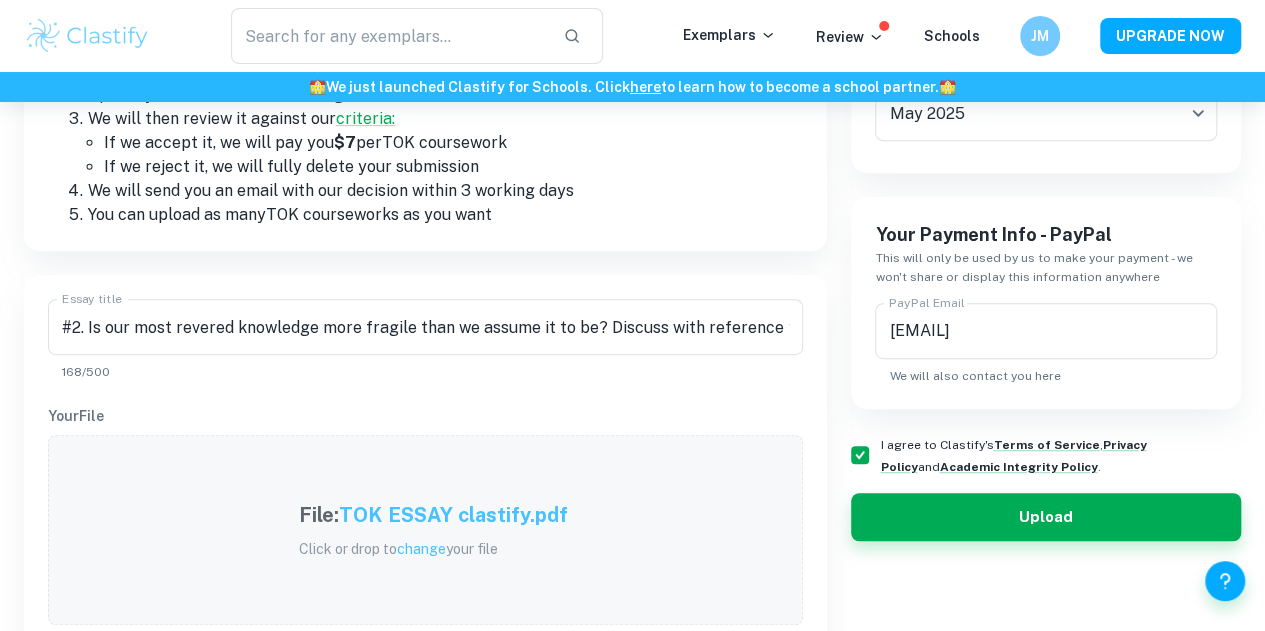 scroll, scrollTop: 406, scrollLeft: 0, axis: vertical 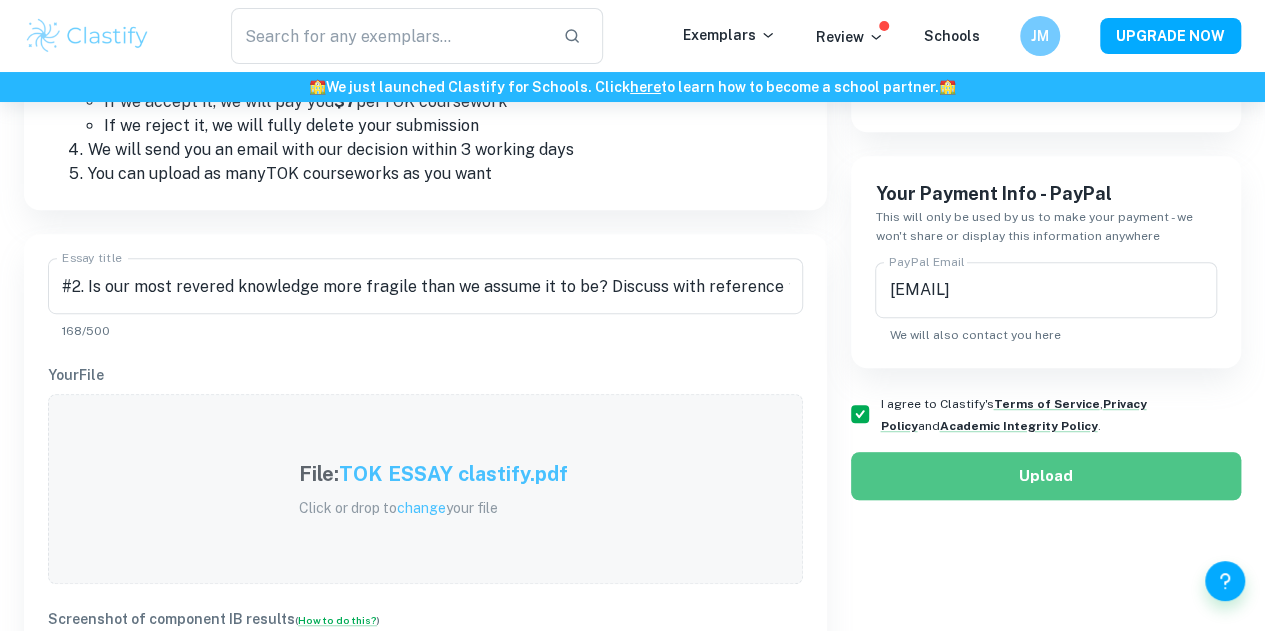click on "Upload" at bounding box center (1046, 476) 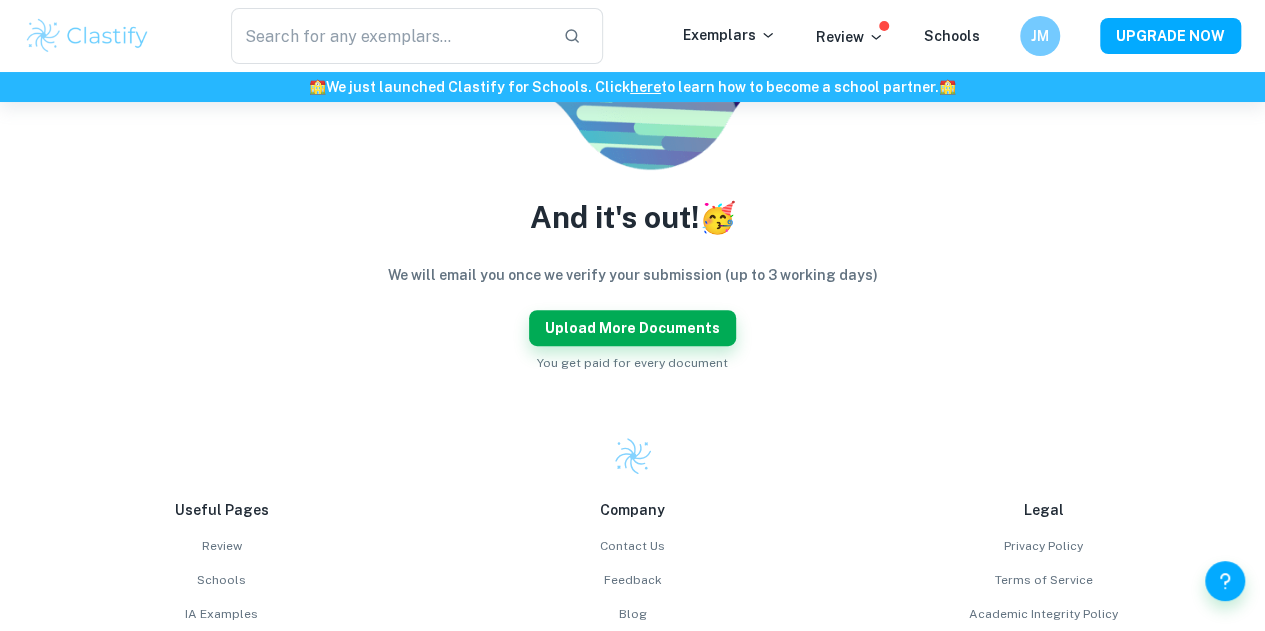 scroll, scrollTop: 0, scrollLeft: 0, axis: both 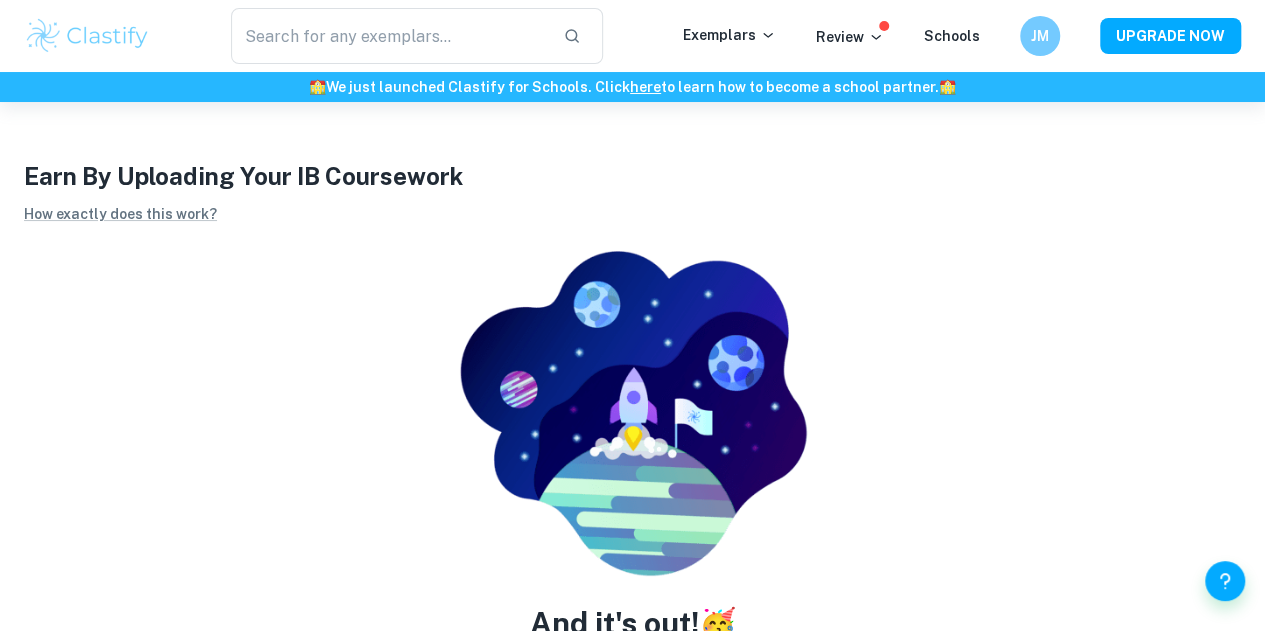 click on "And it's out! 🥳 We will email you once we verify your submission (up to 3 working days) Upload more documents You get paid for every document" at bounding box center (632, 514) 